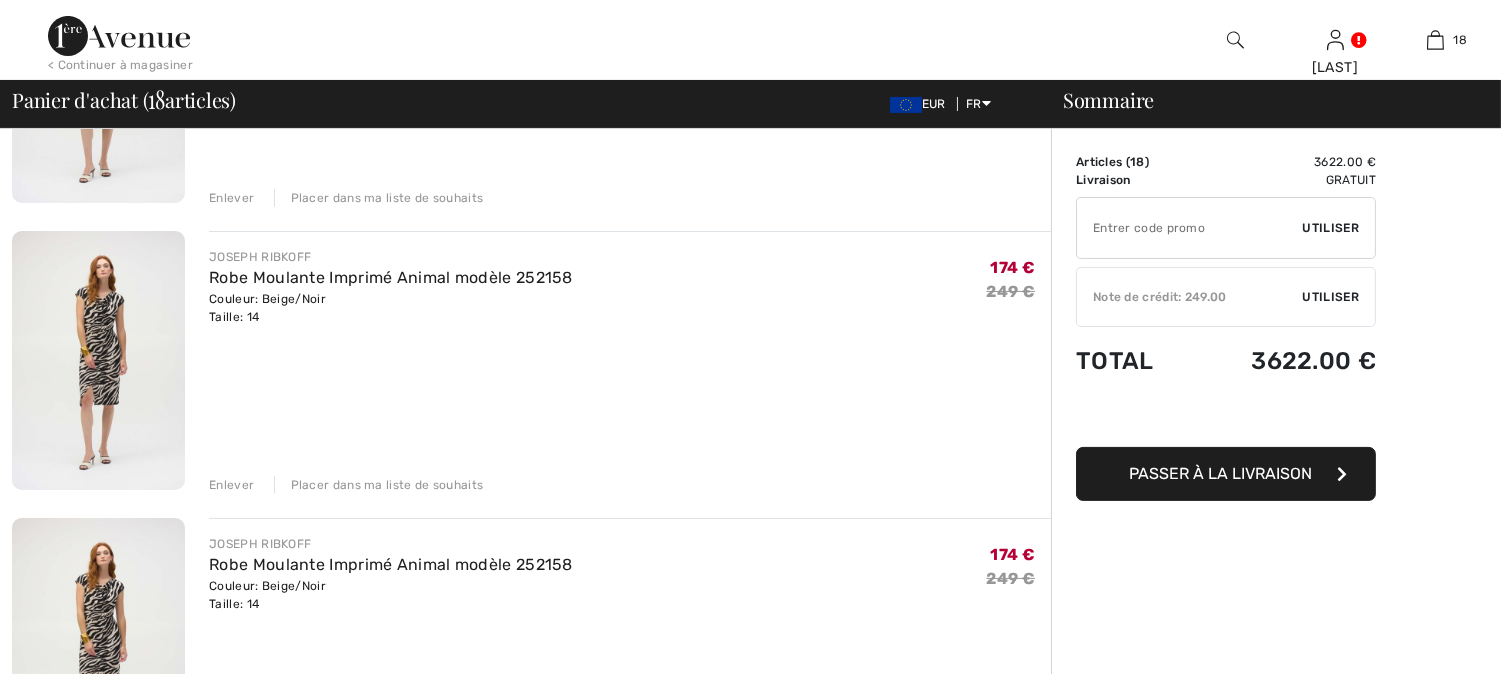 scroll, scrollTop: 934, scrollLeft: 0, axis: vertical 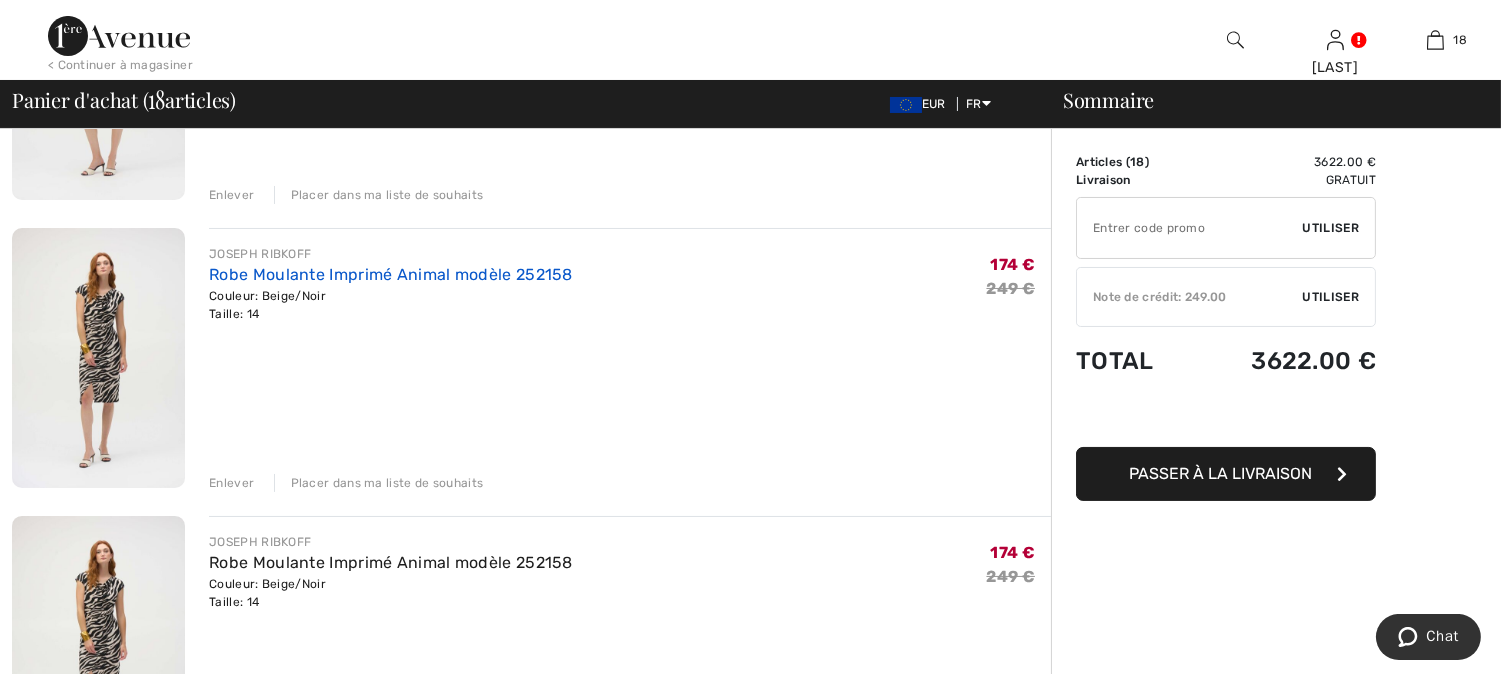 click on "Robe Moulante Imprimé Animal modèle 252158" at bounding box center [391, 274] 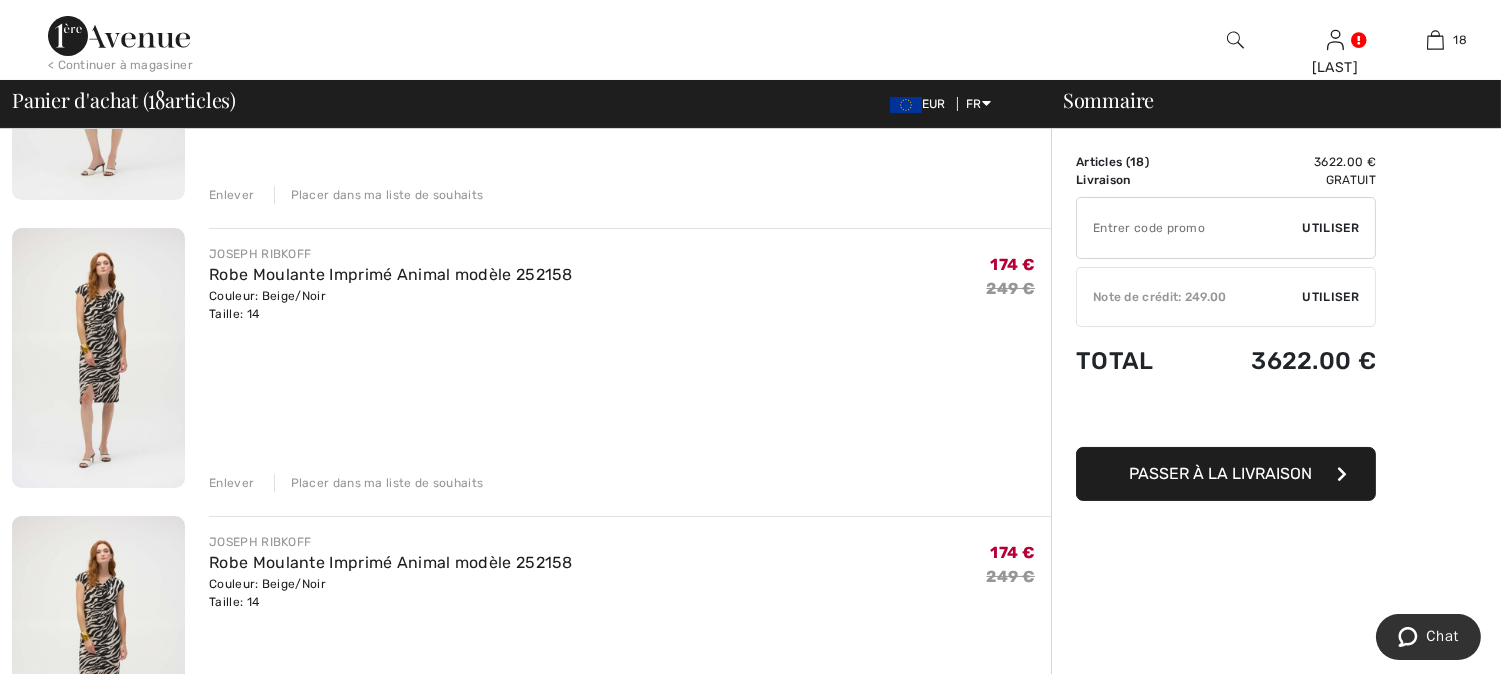 click on "Enlever" at bounding box center [231, 483] 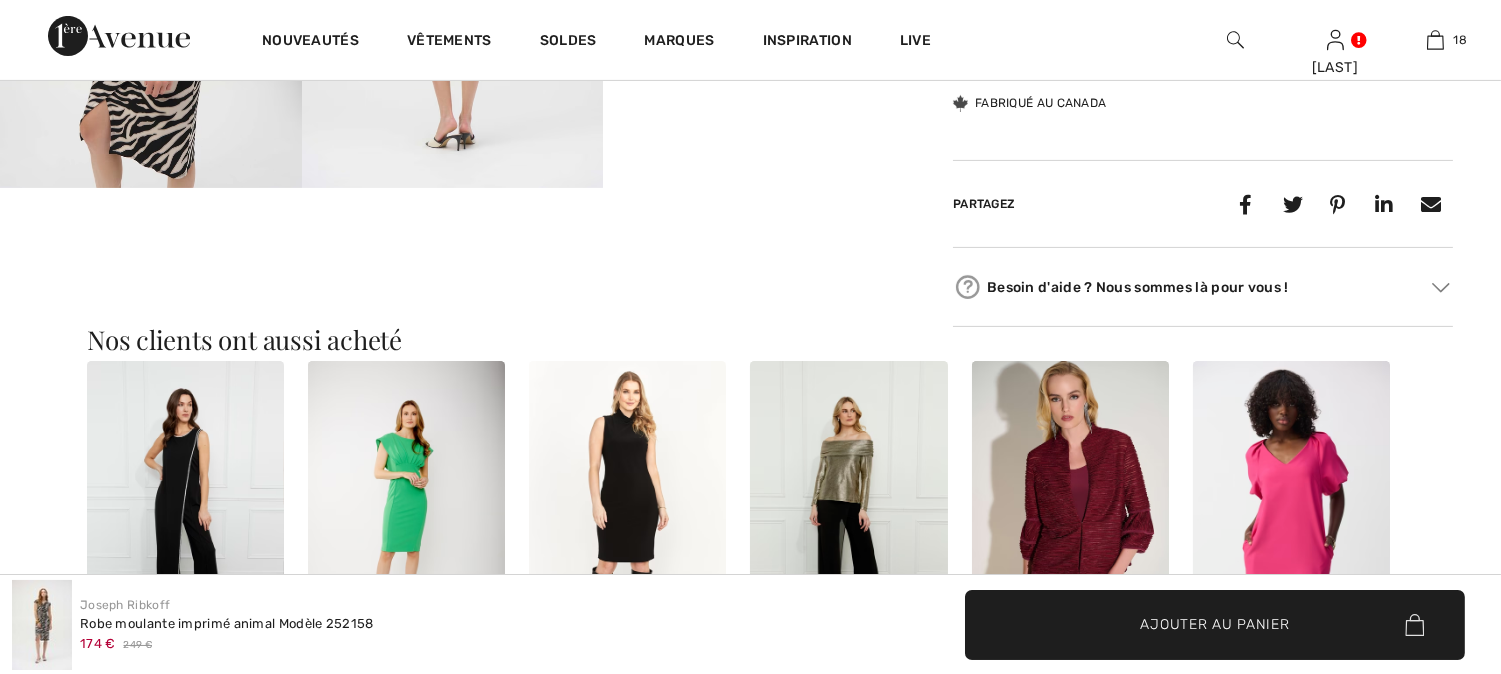 scroll, scrollTop: 1635, scrollLeft: 0, axis: vertical 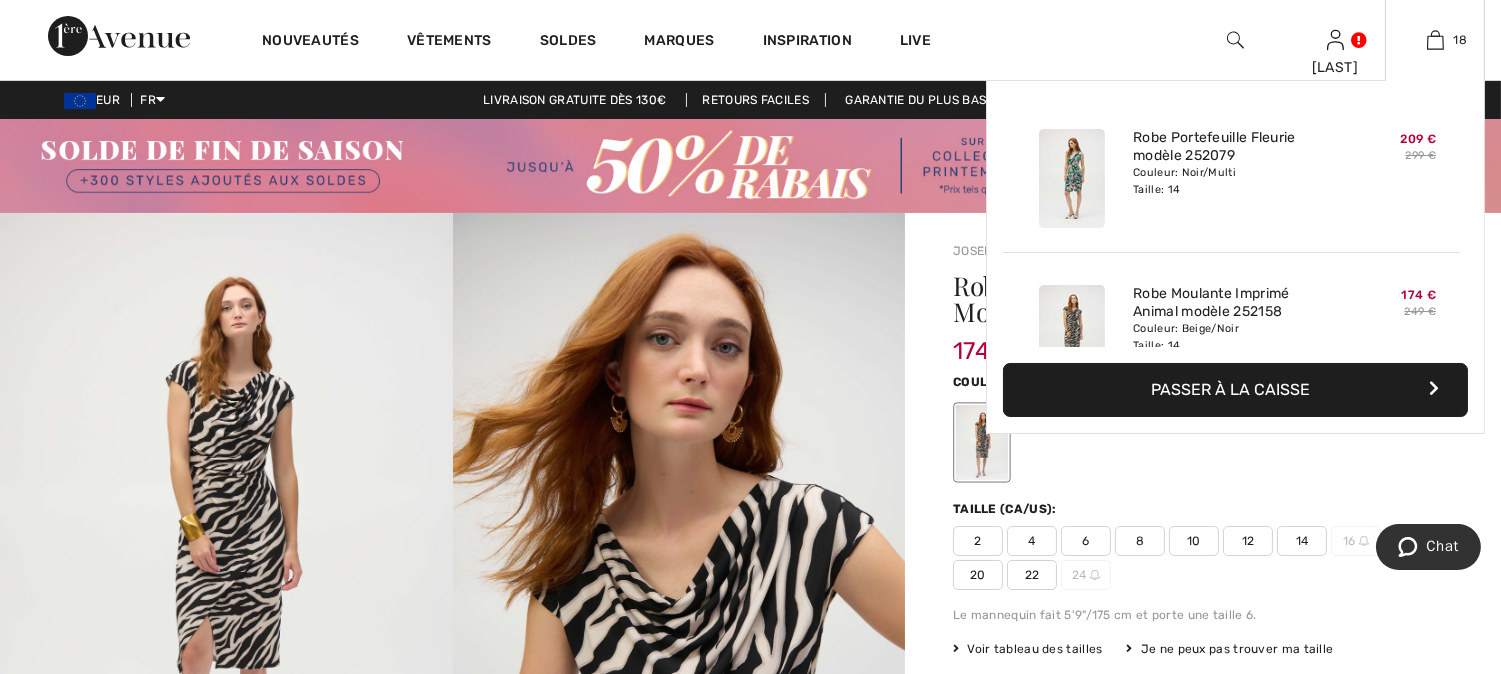 click on "18
Ajouté au panier
Joseph Ribkoff Robe Portefeuille Fleurie Modèle 252079
209 €
299 €
Couleur: Noir/Multi Taille: 14
Robe Portefeuille Fleurie modèle 252079 Couleur: Noir/Multi Taille: 14
209 €
299 €
Ajouté au panier
Joseph Ribkoff Robe Moulante Imprimé Animal Modèle 252158
174 €
249 €
Couleur: Beige/Noir Taille: 14
Robe Moulante Imprimé Animal modèle 252158 Couleur: Beige/Noir Taille: 14
174 €
249 €
Ajouté au panier
Joseph Ribkoff Robe Moulante Imprimé Animal Modèle 252158
174 €
249 €
Couleur: Beige/Noir Taille: 14" at bounding box center (1435, 40) 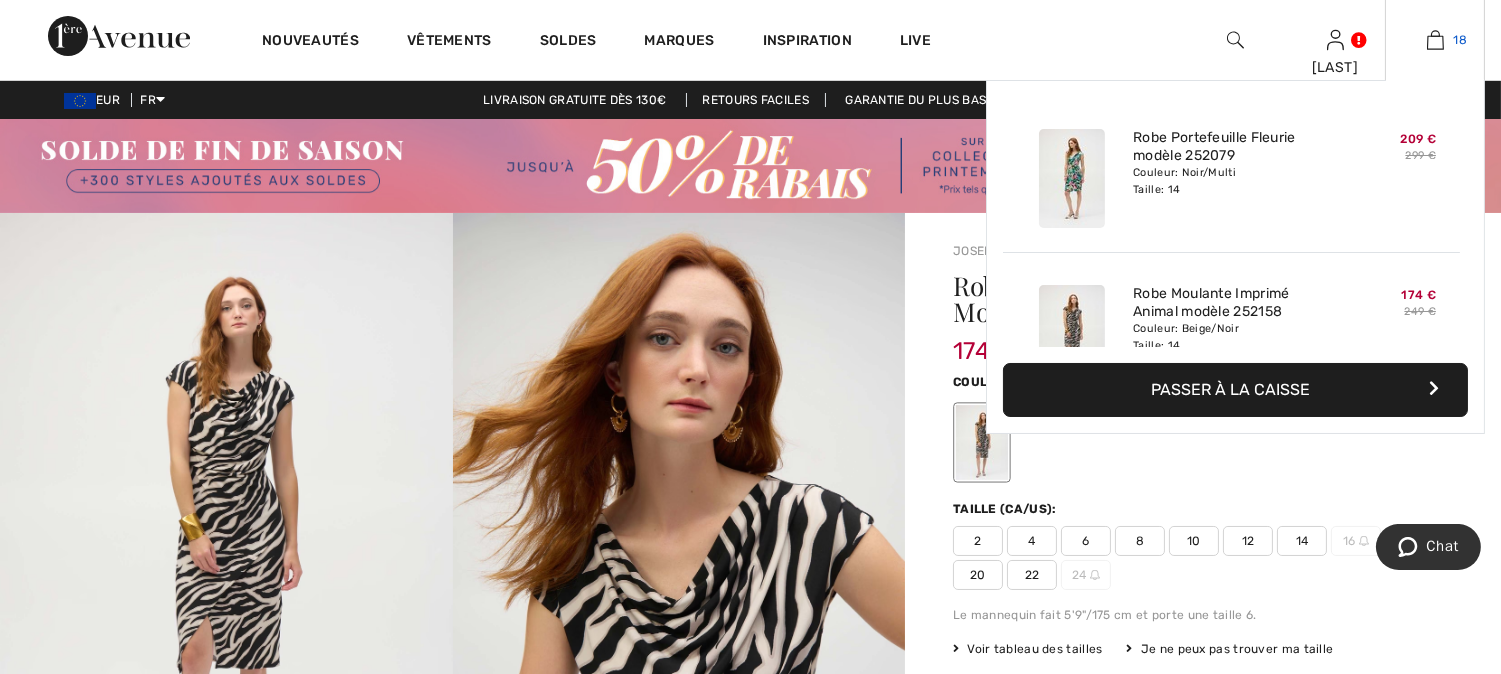 click at bounding box center [1435, 40] 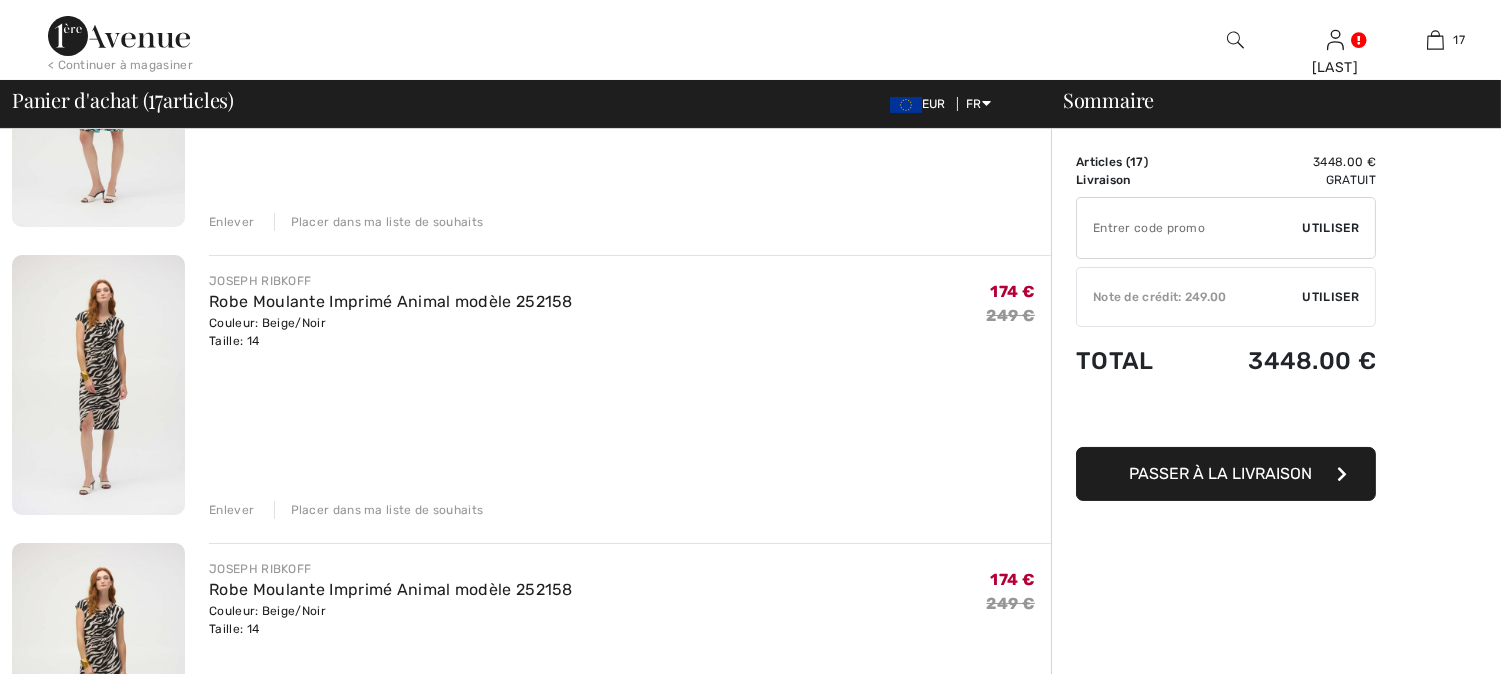 click on "Enlever" at bounding box center [231, 510] 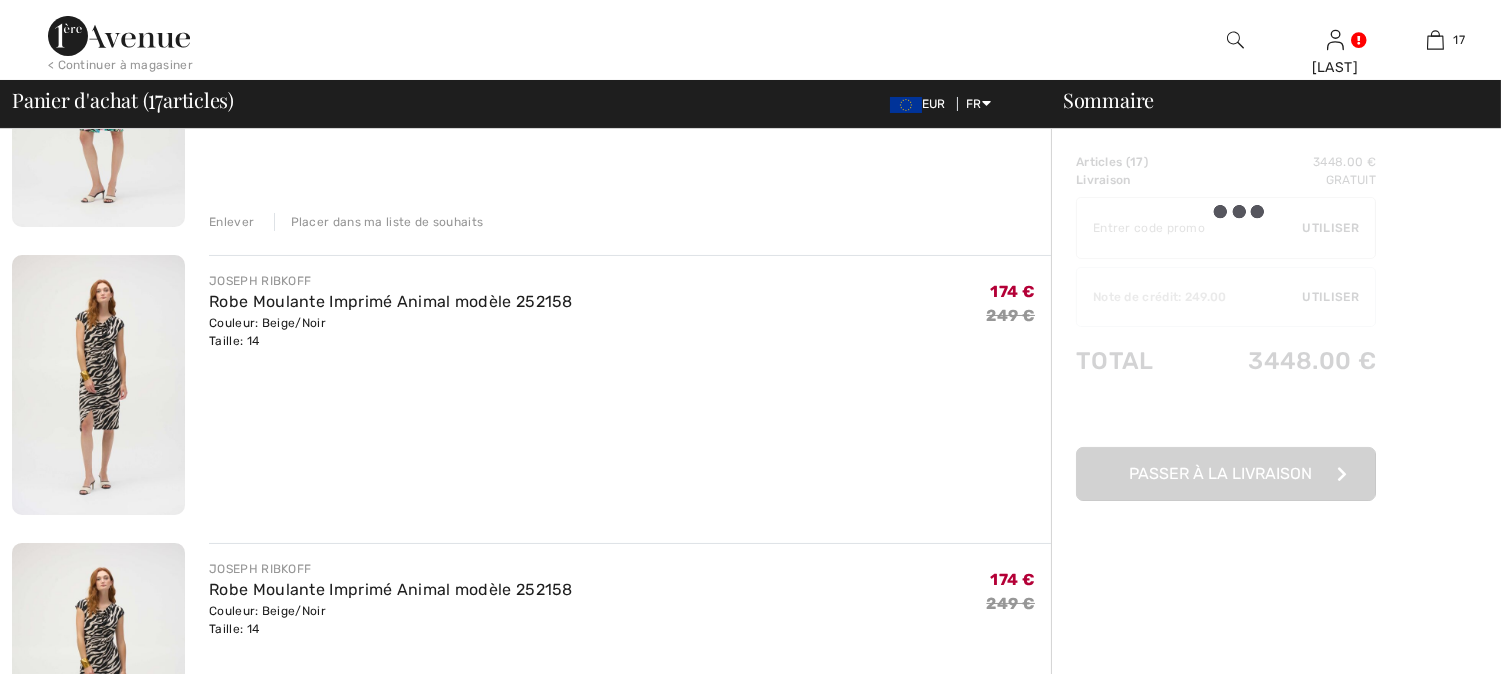 scroll, scrollTop: 325, scrollLeft: 0, axis: vertical 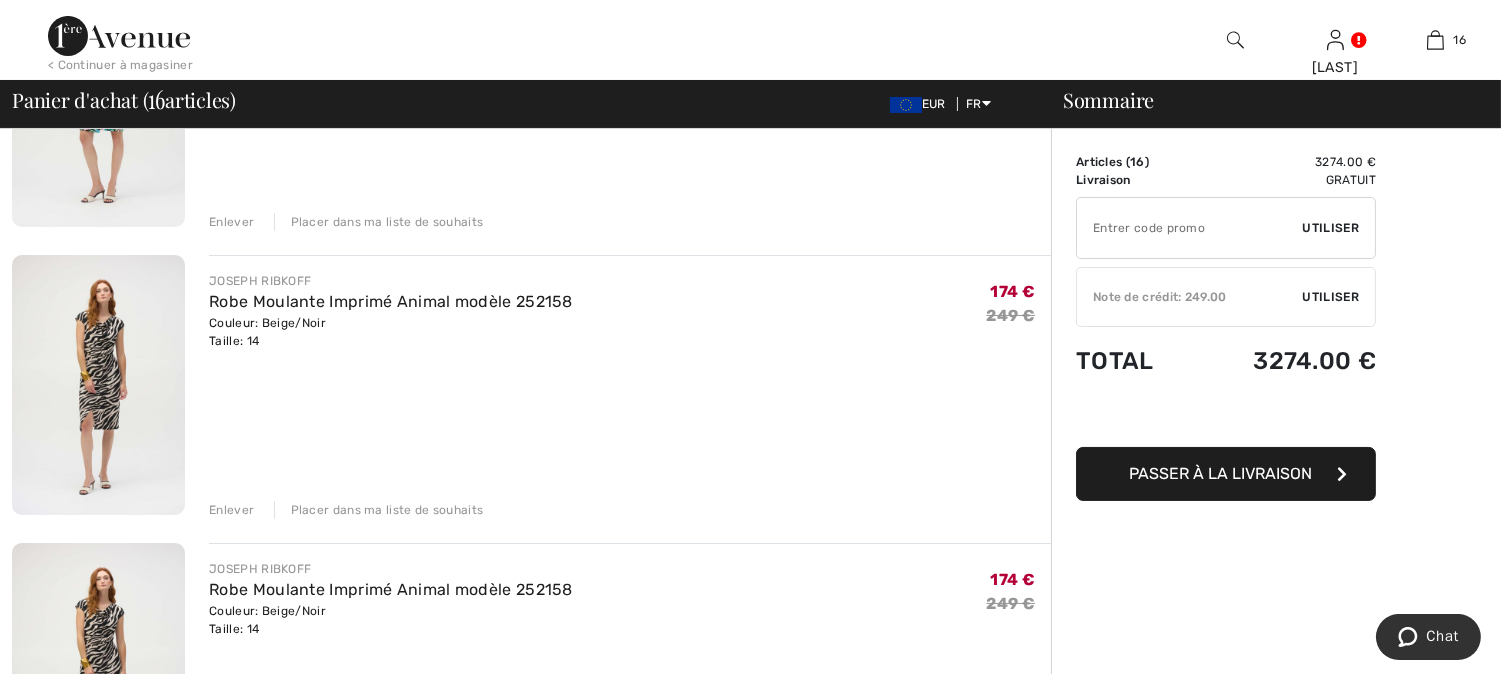 click on "Enlever" at bounding box center [231, 510] 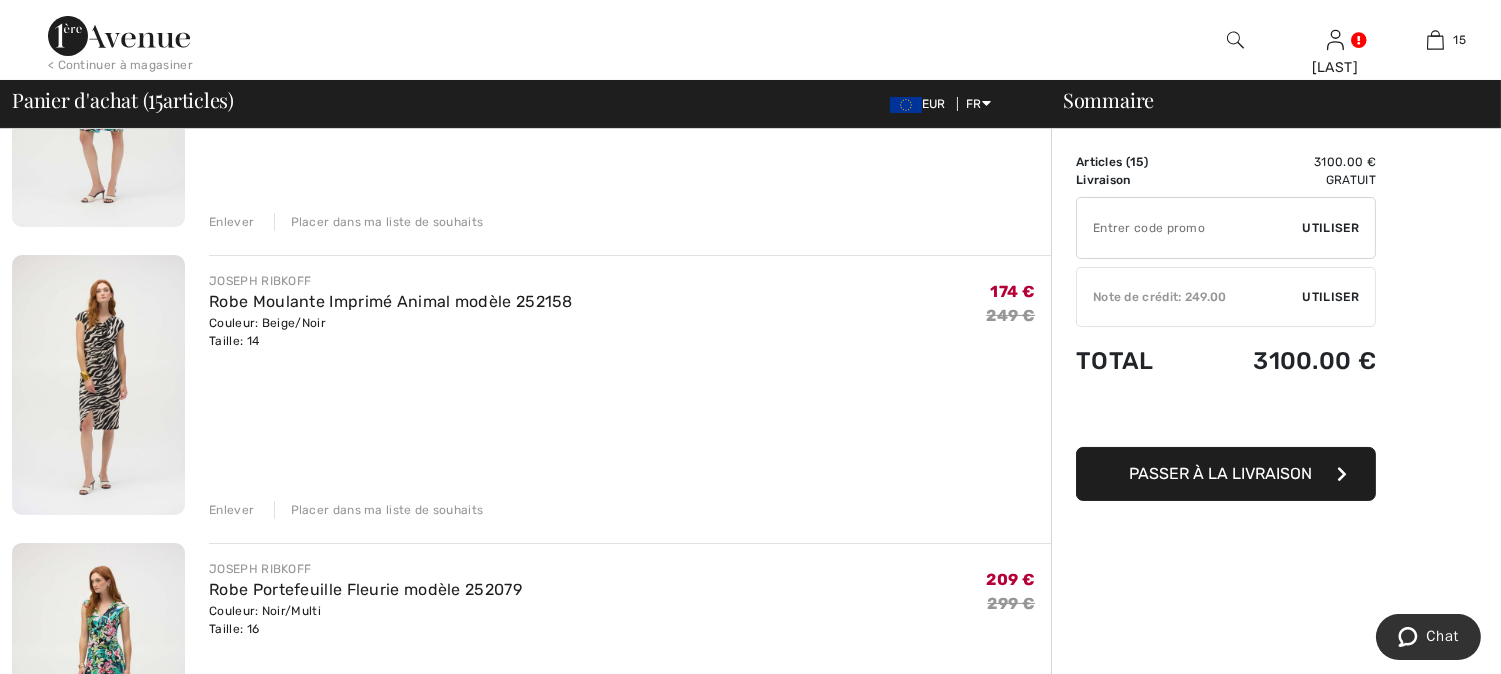 click on "Enlever" at bounding box center (231, 510) 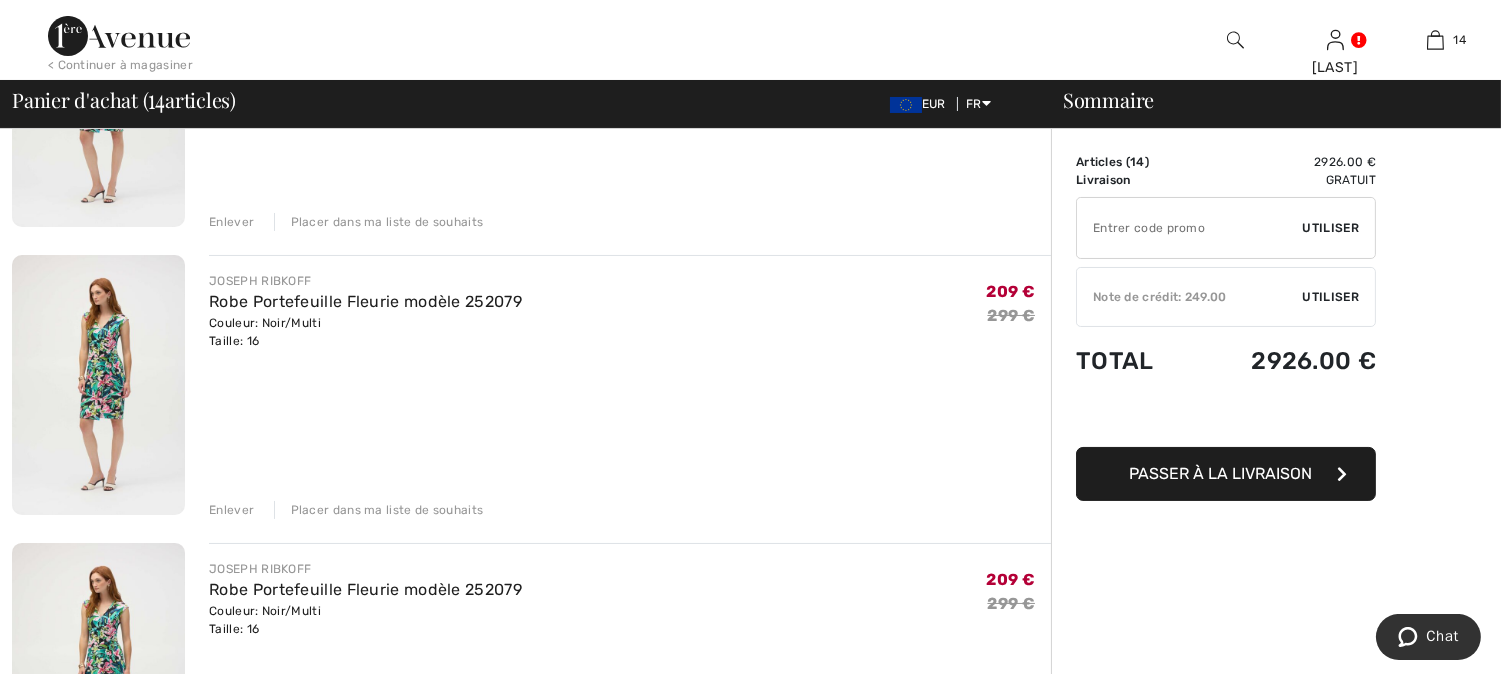 click on "Enlever" at bounding box center [231, 510] 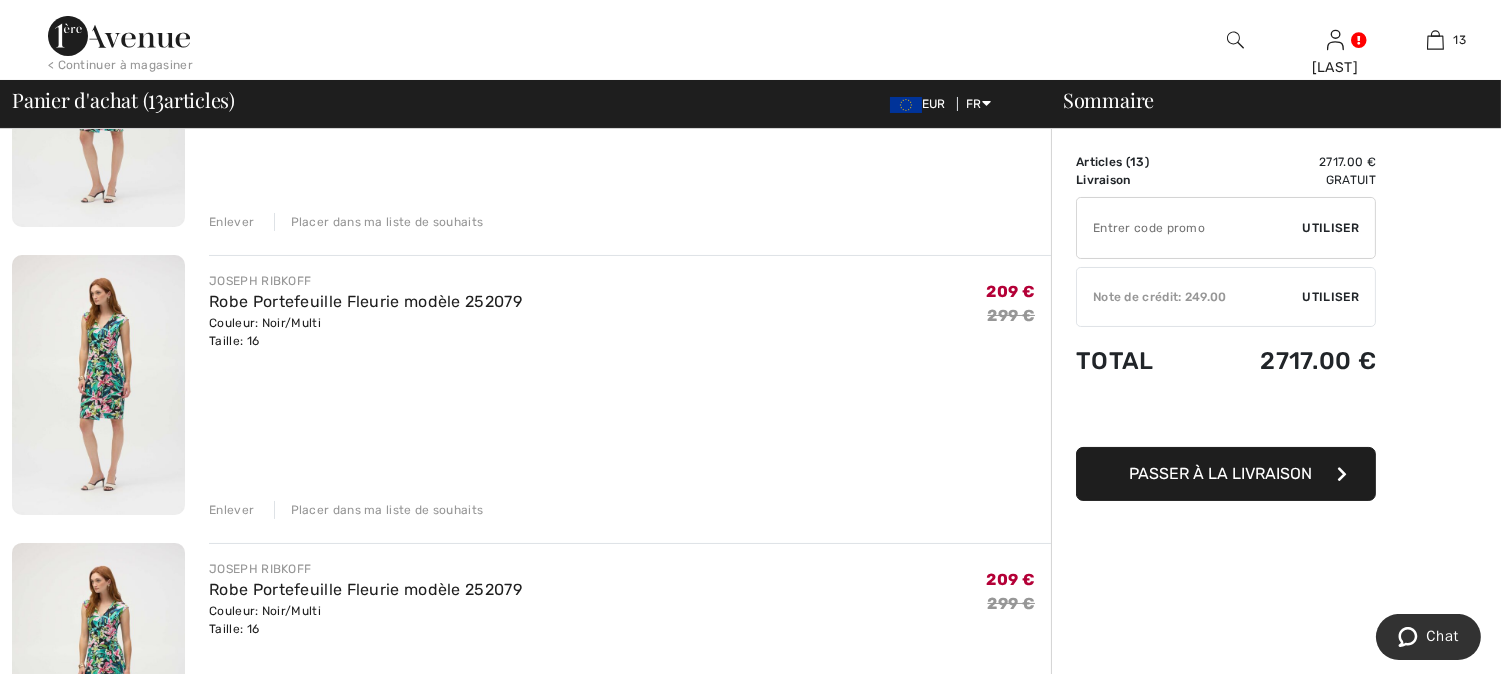 click on "Enlever" at bounding box center [231, 510] 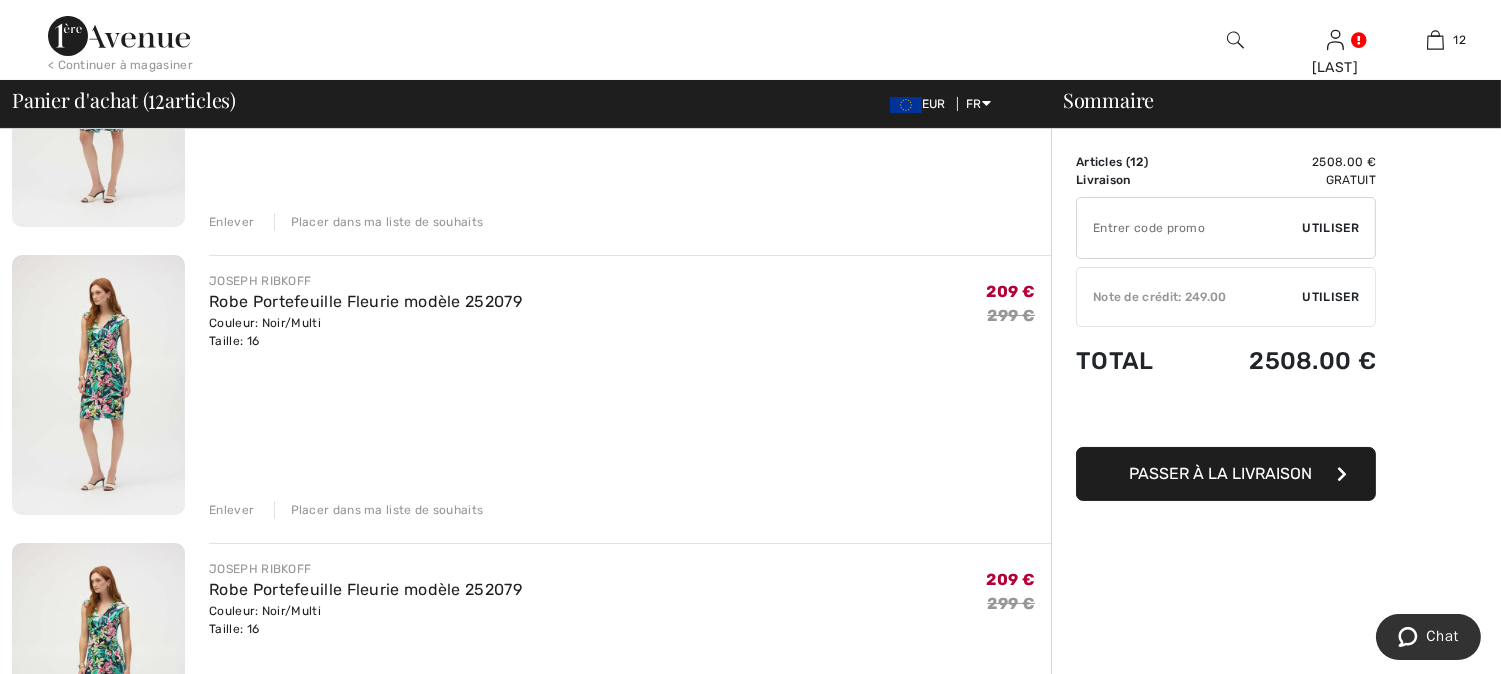 click on "Enlever" at bounding box center (231, 510) 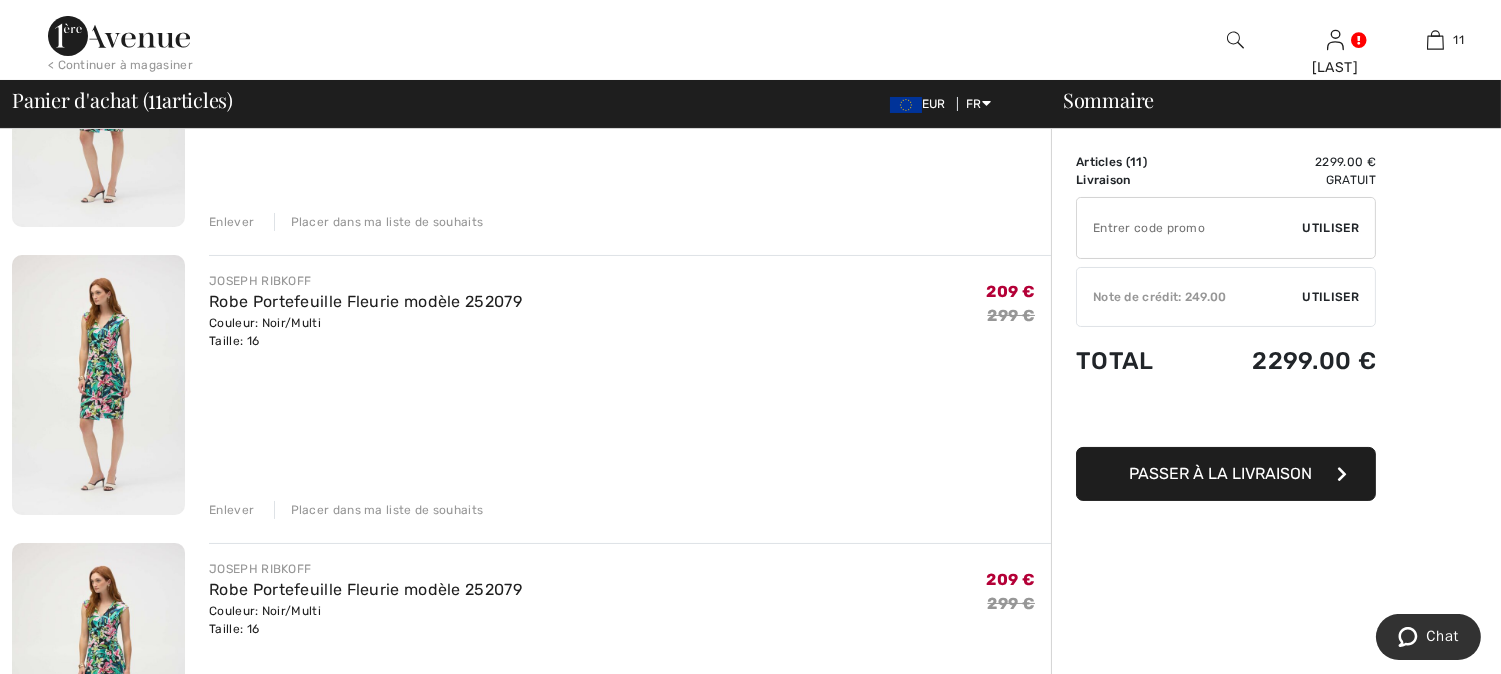 click on "Enlever" at bounding box center [231, 510] 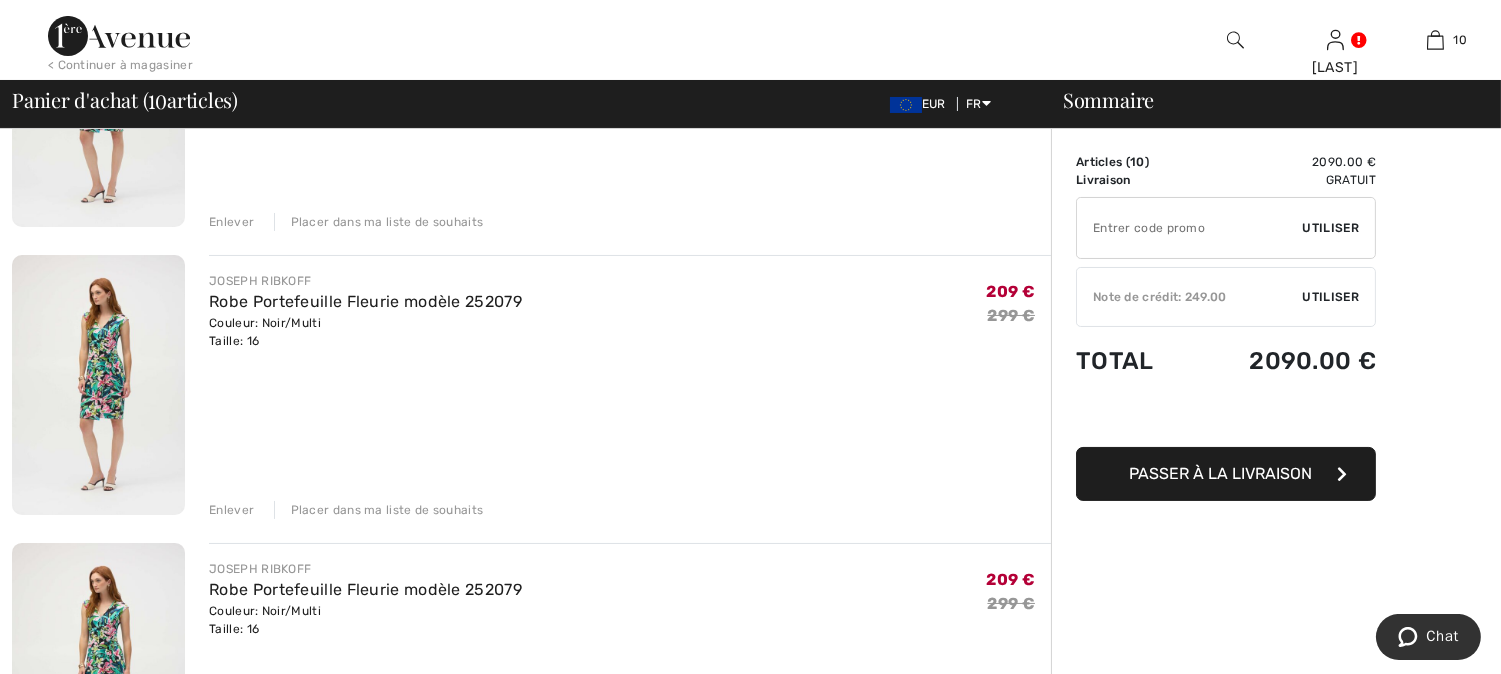 click on "Enlever" at bounding box center [231, 510] 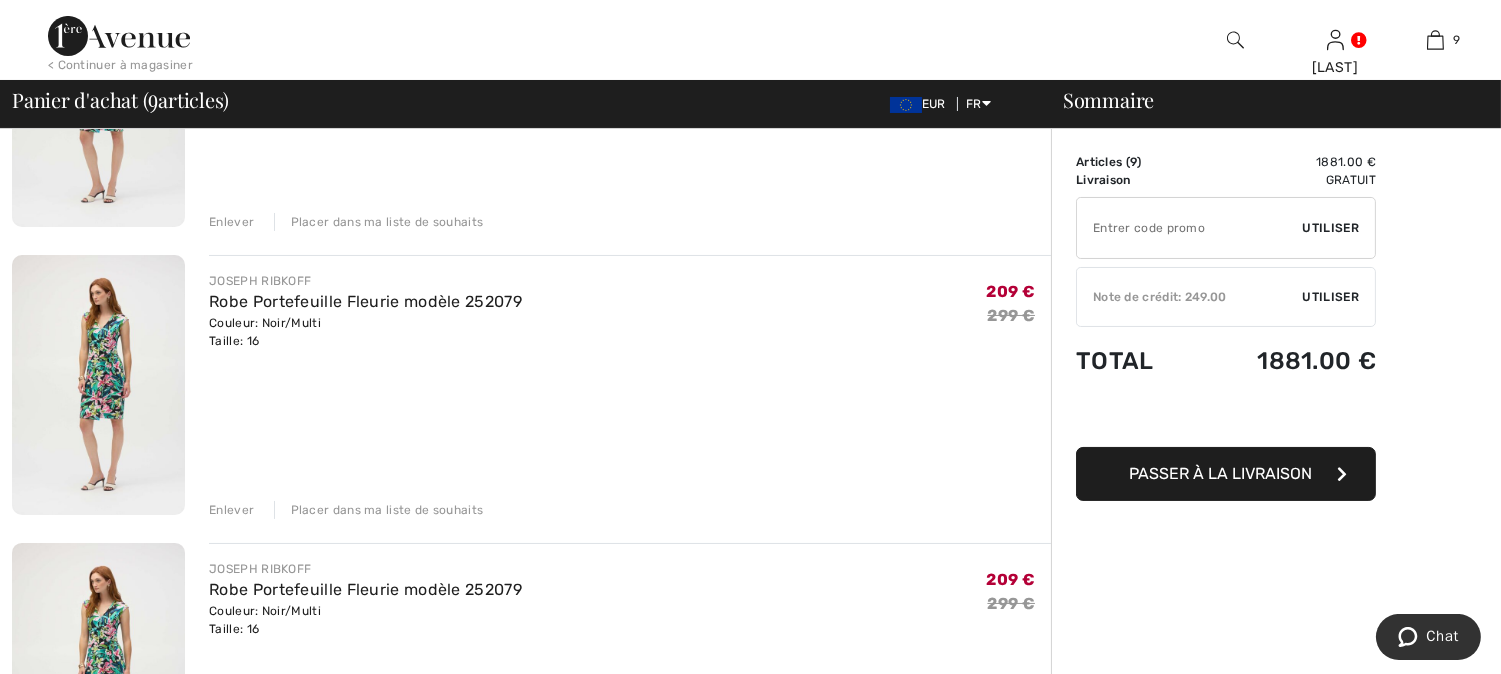click on "Enlever" at bounding box center [231, 510] 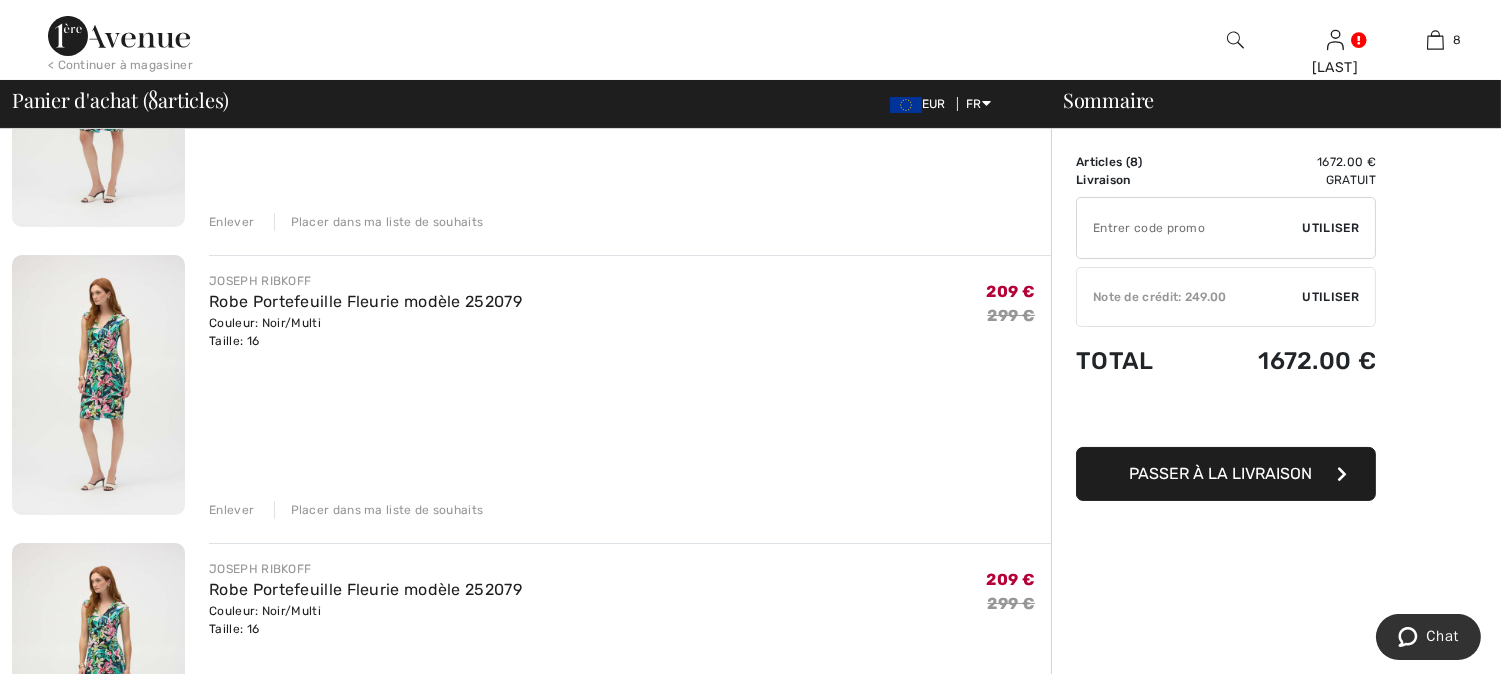 click on "Enlever" at bounding box center [231, 510] 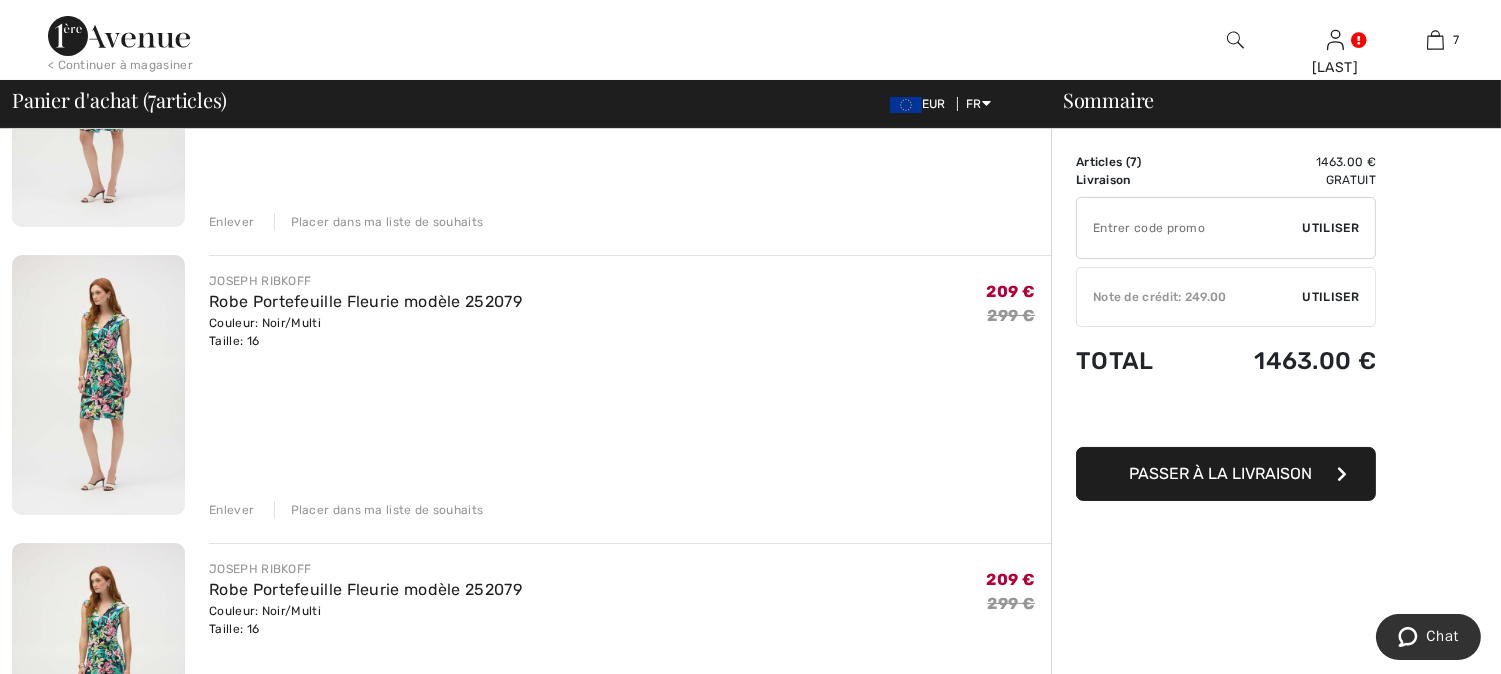 click on "Enlever" at bounding box center (231, 510) 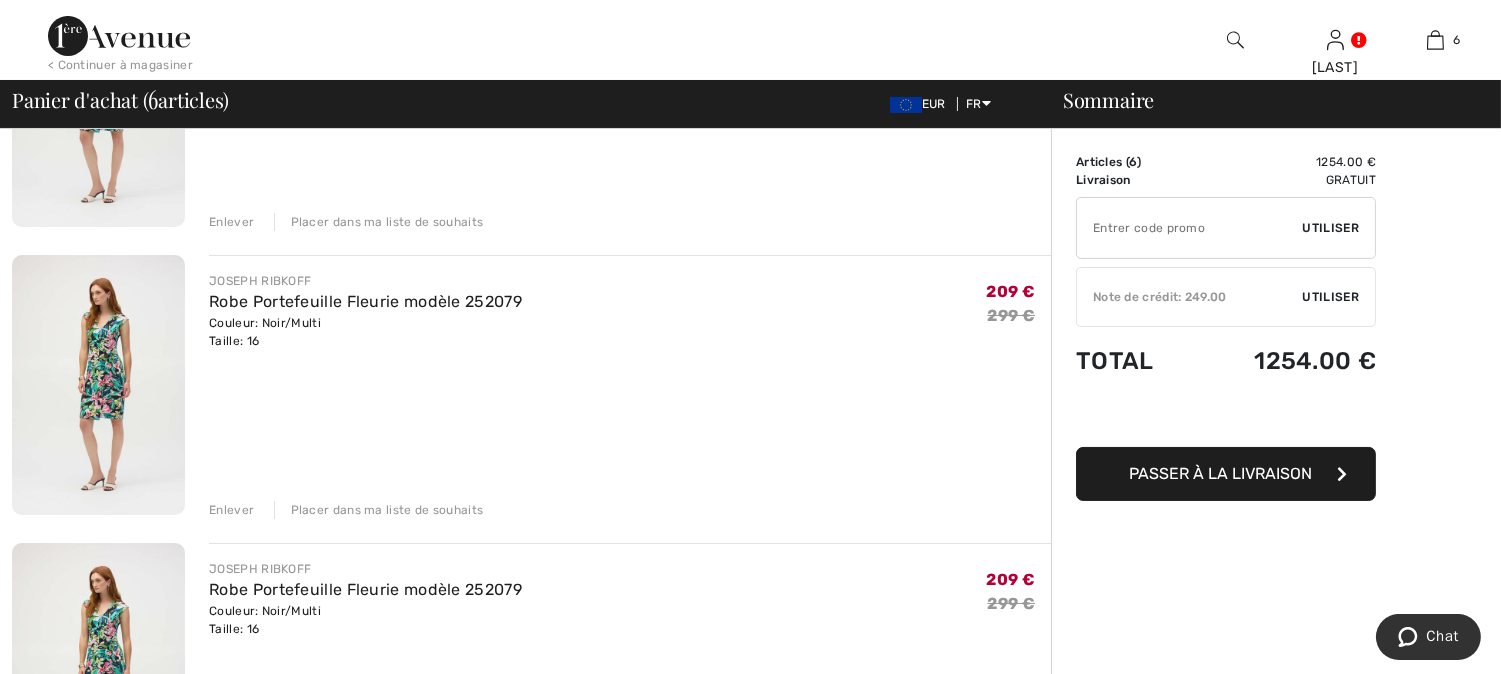 click on "Enlever" at bounding box center (231, 510) 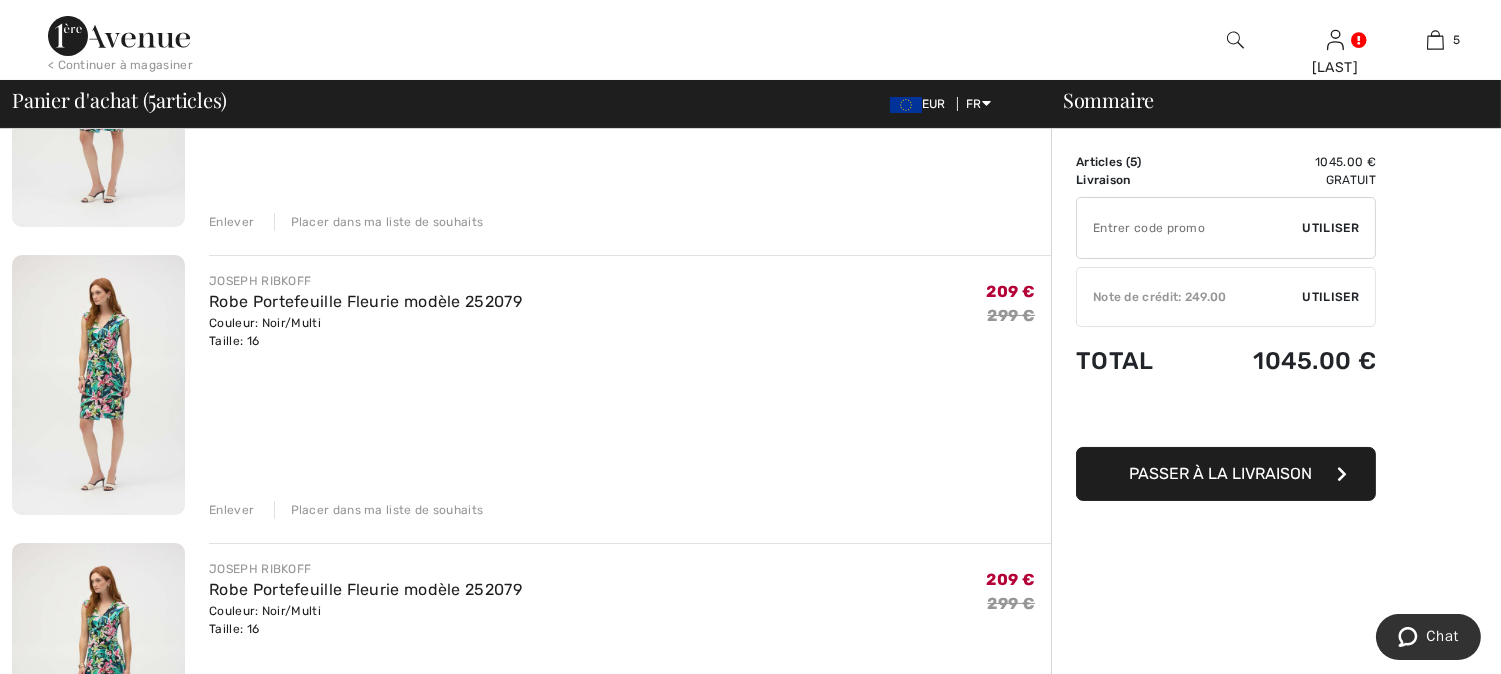click on "Enlever" at bounding box center [231, 510] 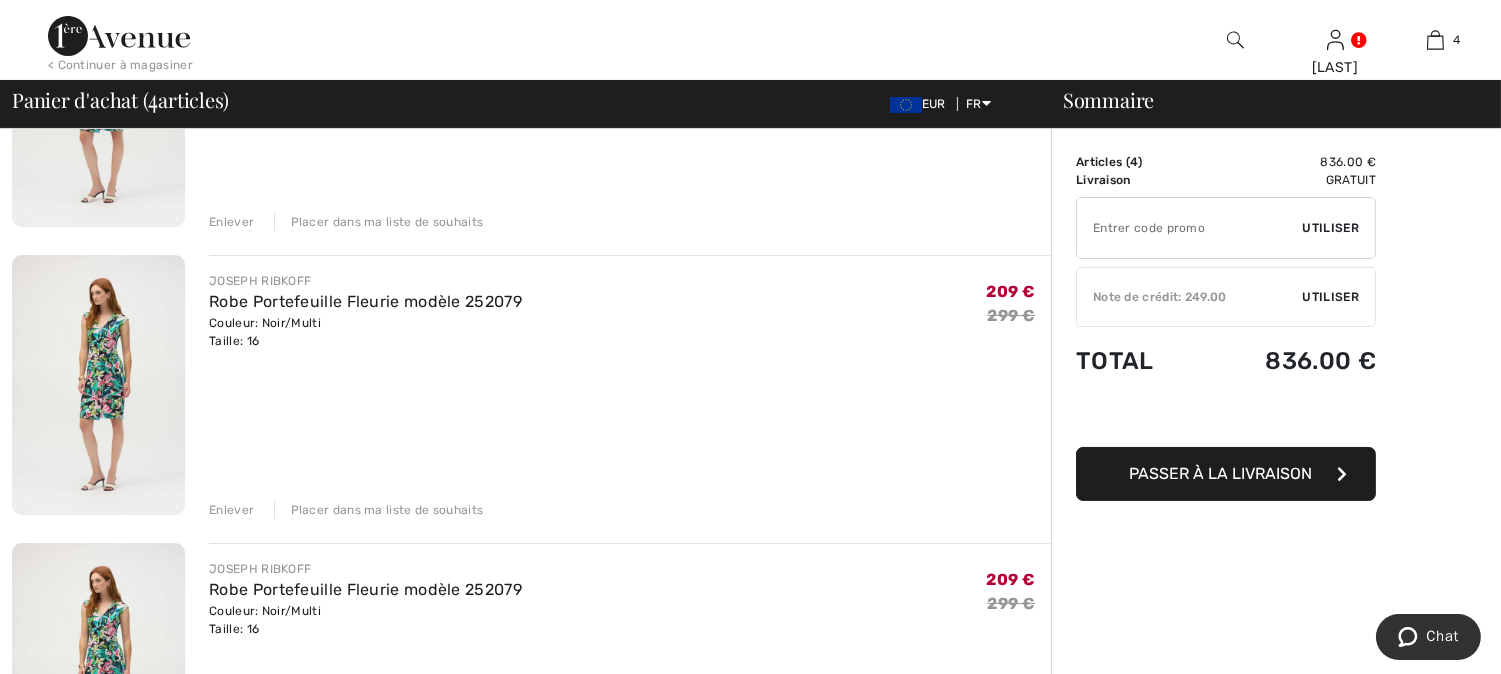 click on "Enlever" at bounding box center [231, 510] 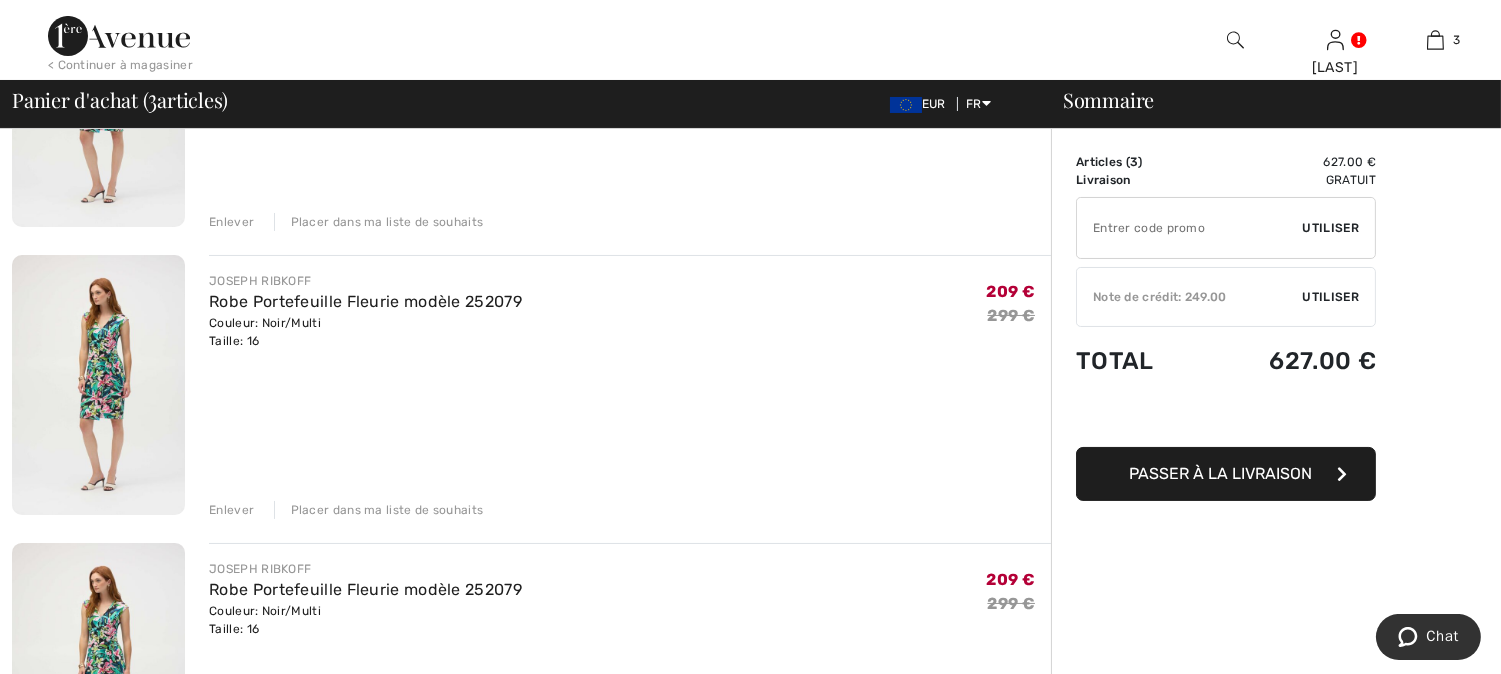 click on "Enlever" at bounding box center [231, 510] 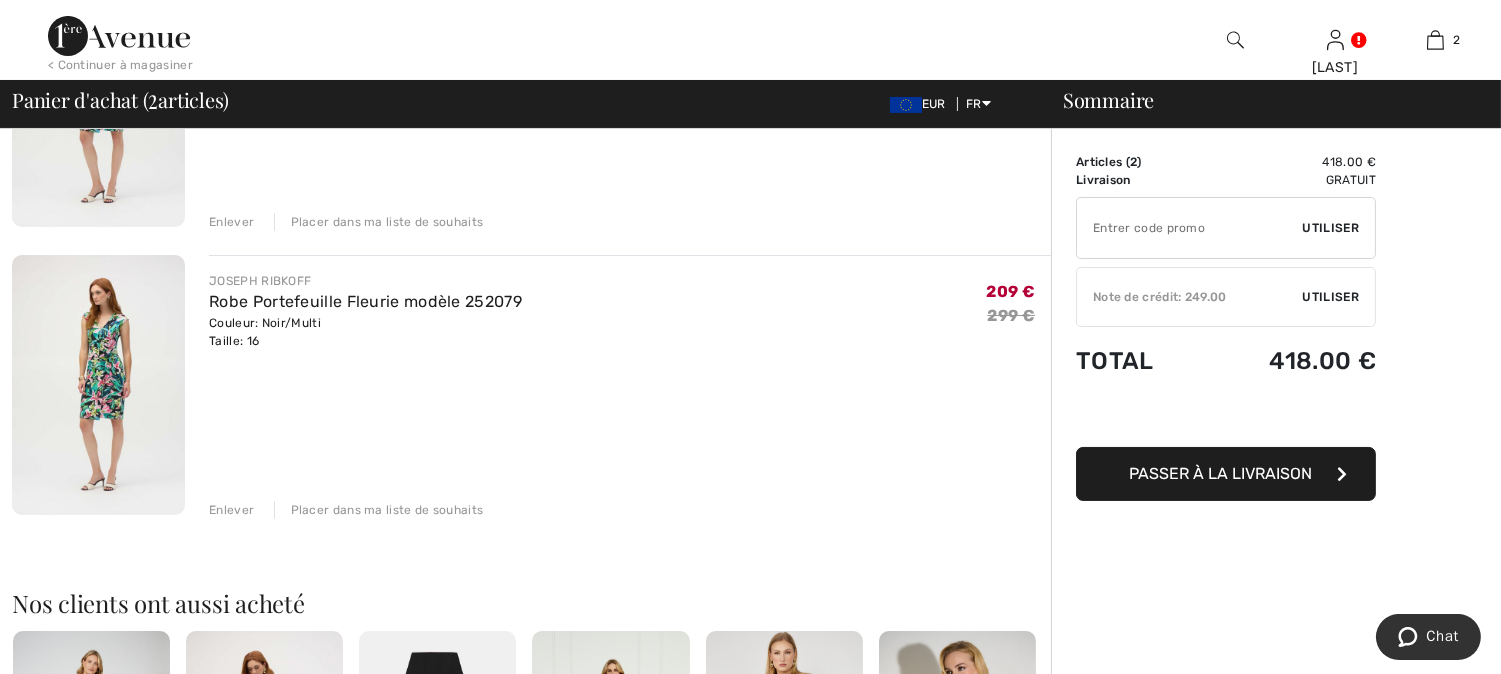 click on "Enlever" at bounding box center [231, 510] 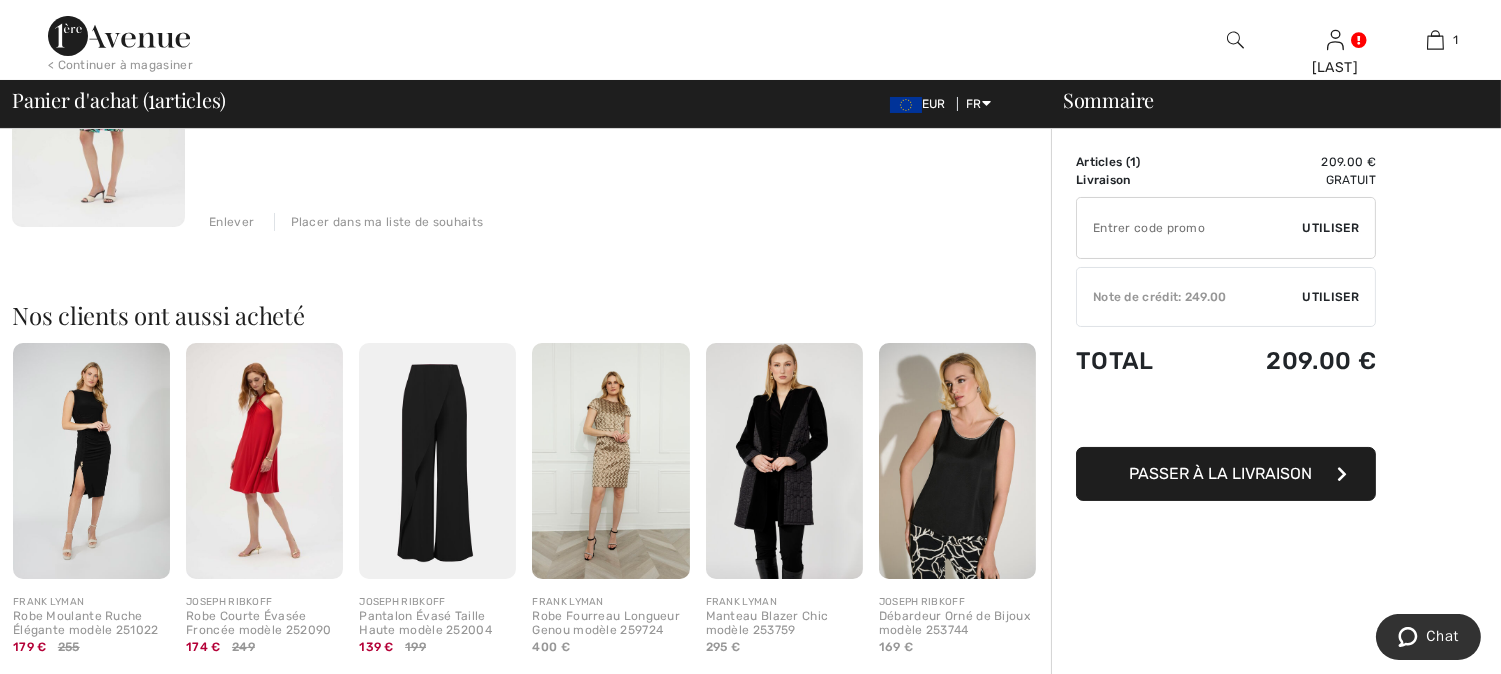 click on "Enlever" at bounding box center [231, 222] 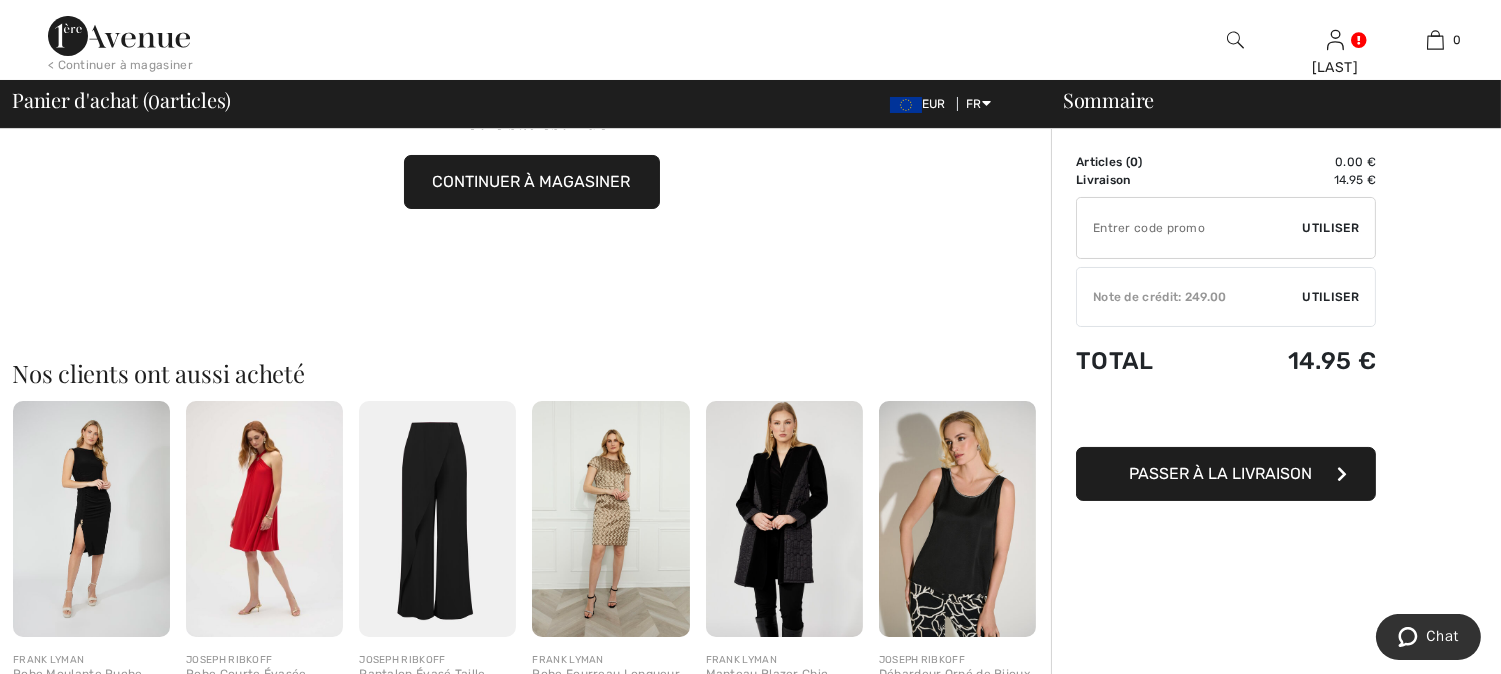 scroll, scrollTop: 0, scrollLeft: 0, axis: both 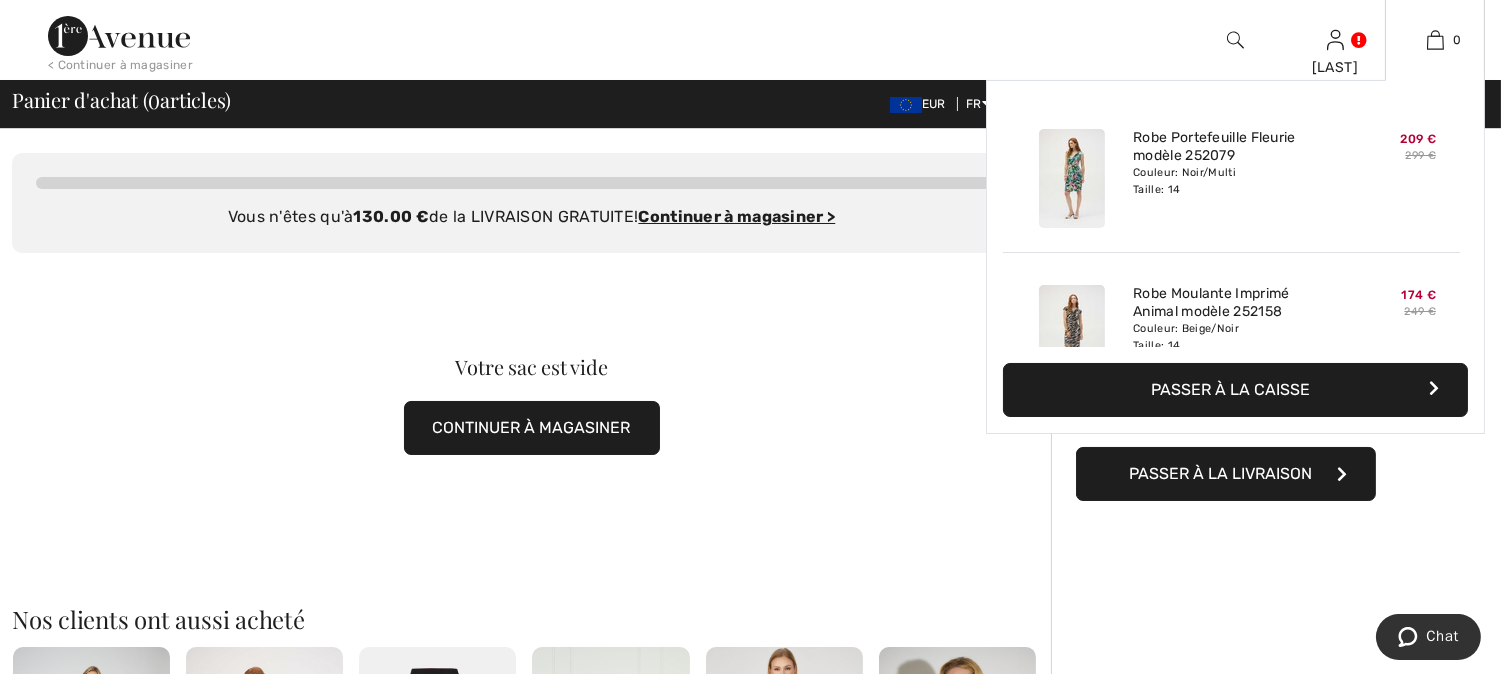 click on "Couleur: Noir/Multi Taille: 14" at bounding box center [1231, 181] 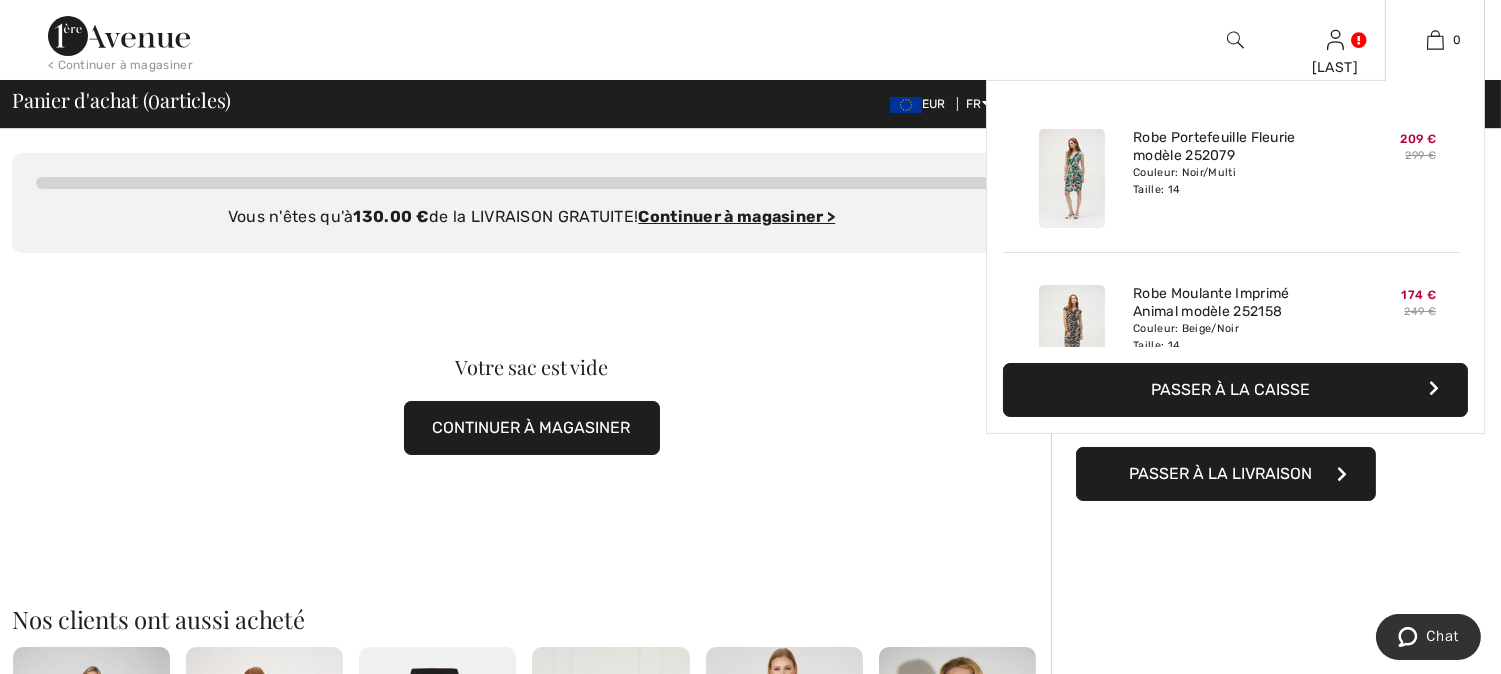 click at bounding box center (1072, 178) 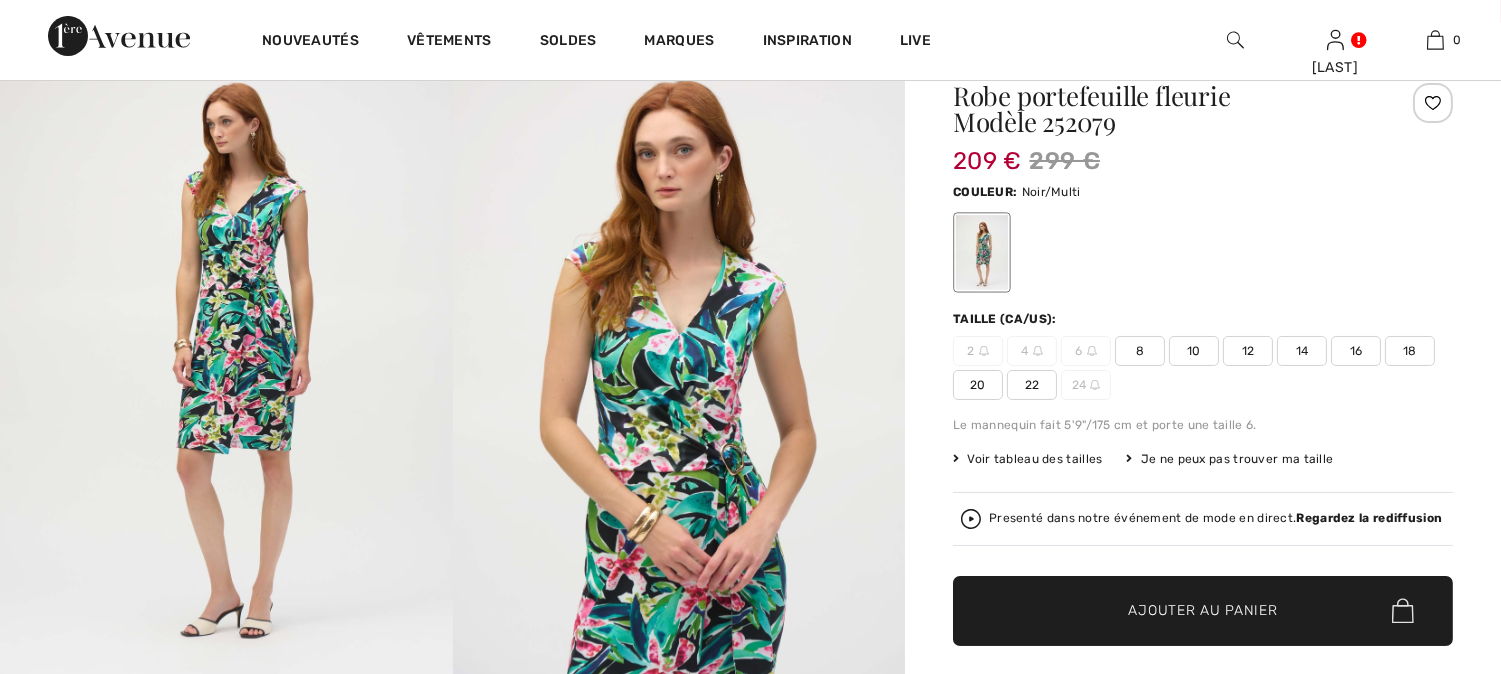 scroll, scrollTop: 190, scrollLeft: 0, axis: vertical 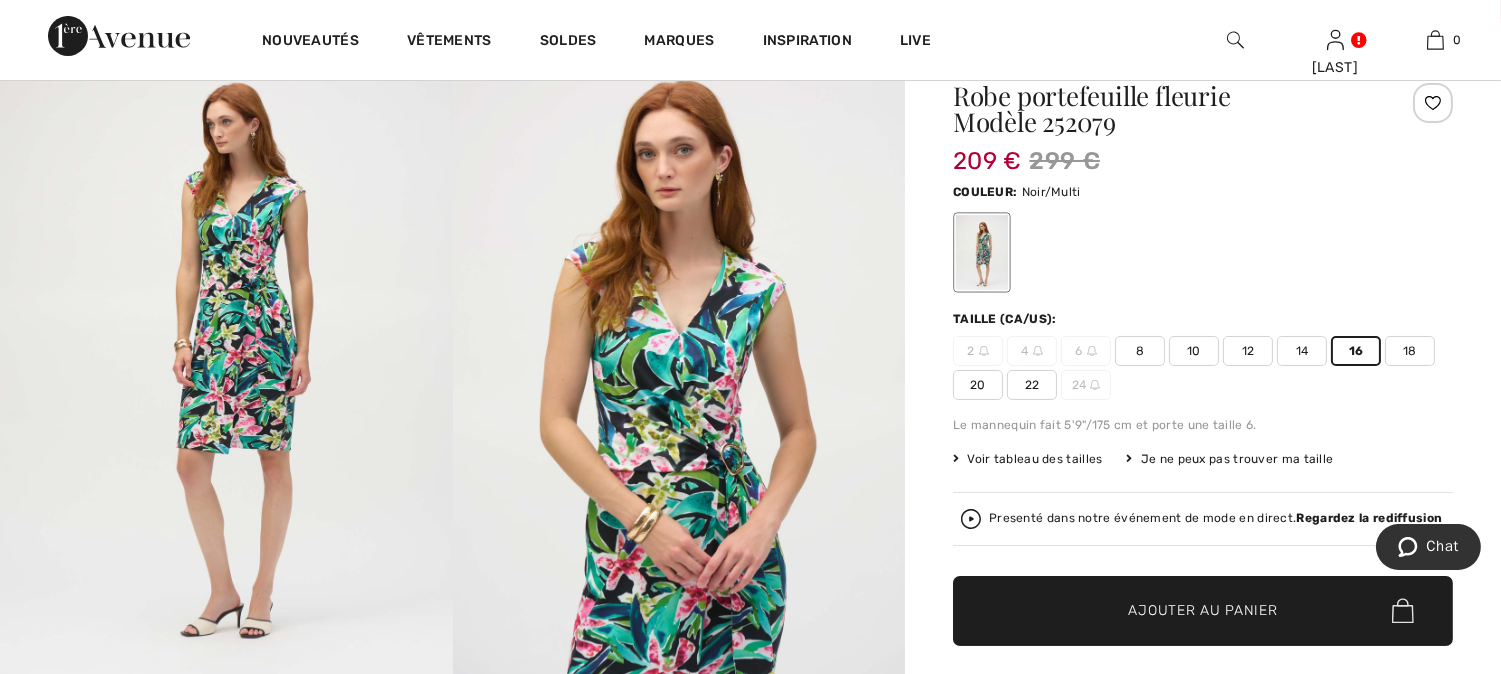 click on "✔ Ajouté au panier
Ajouter au panier" at bounding box center [1203, 611] 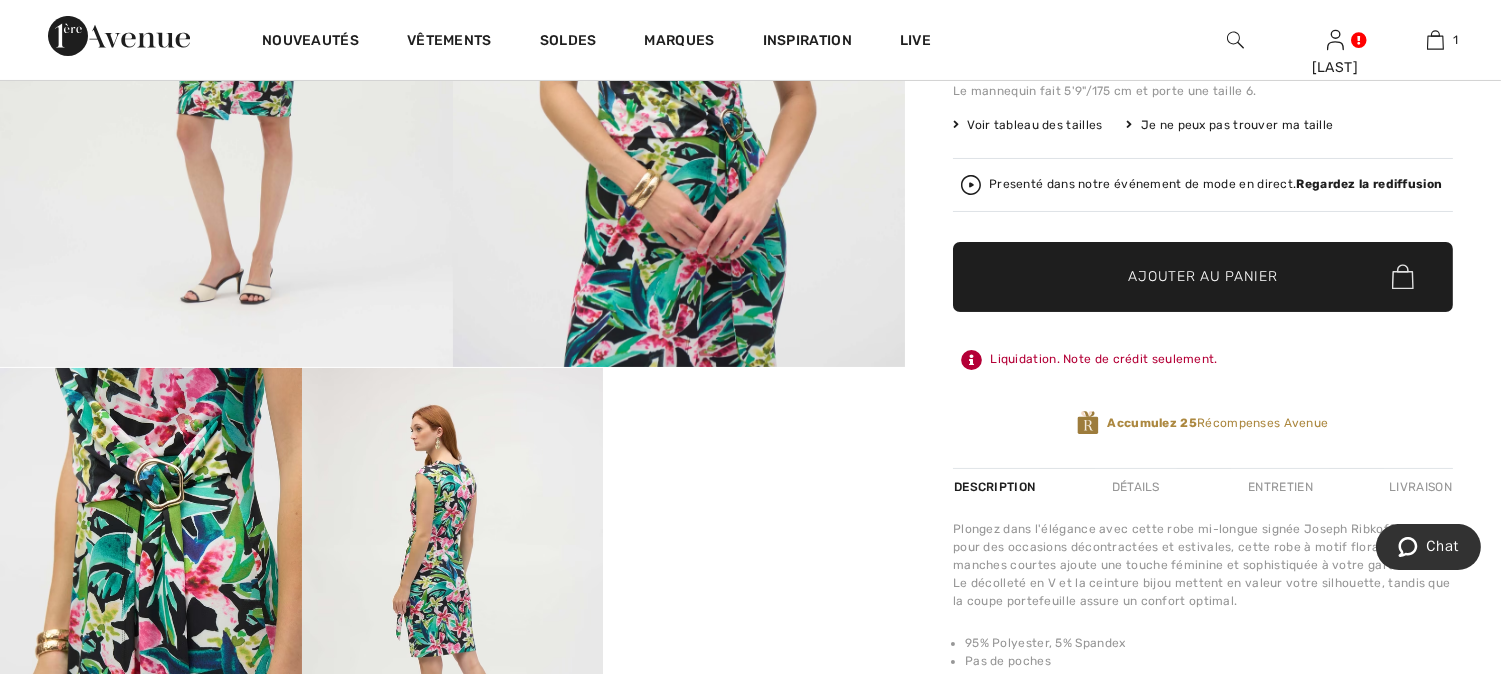 scroll, scrollTop: 510, scrollLeft: 0, axis: vertical 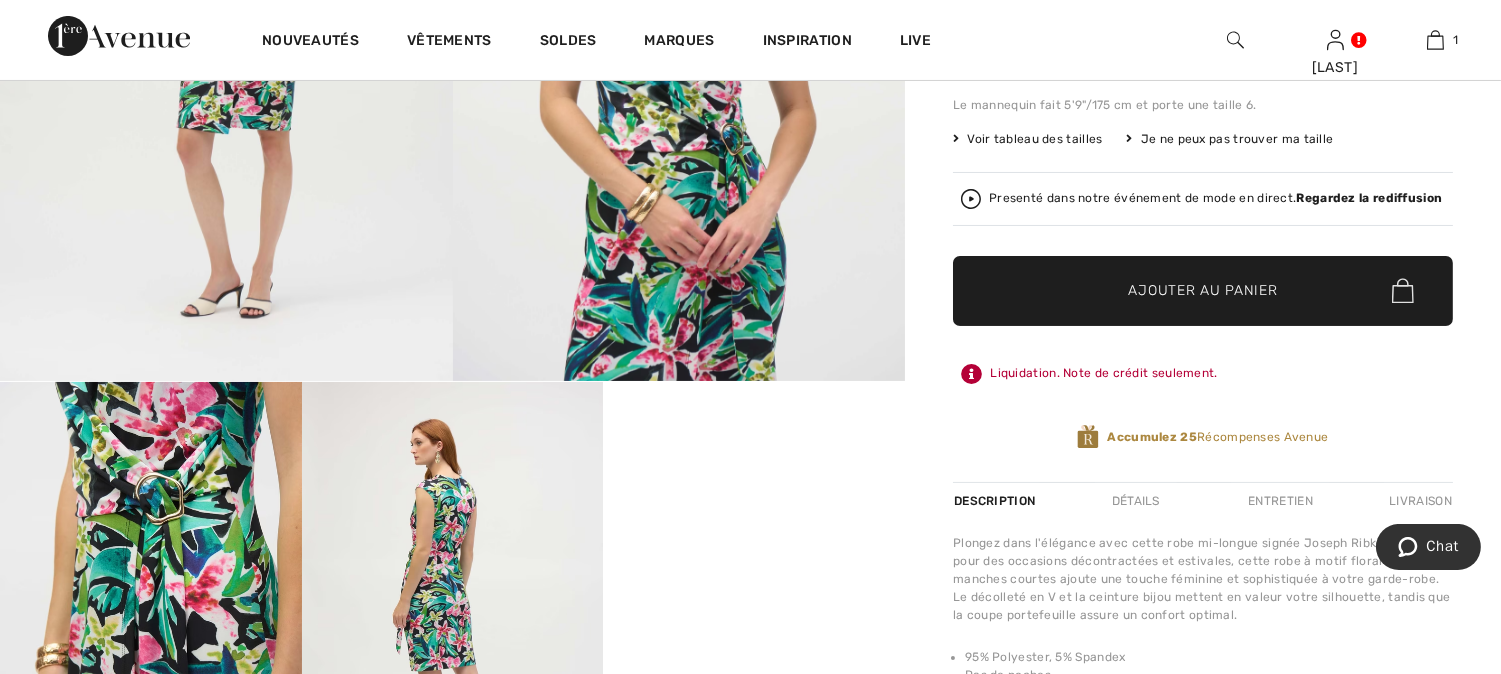 click at bounding box center (971, 374) 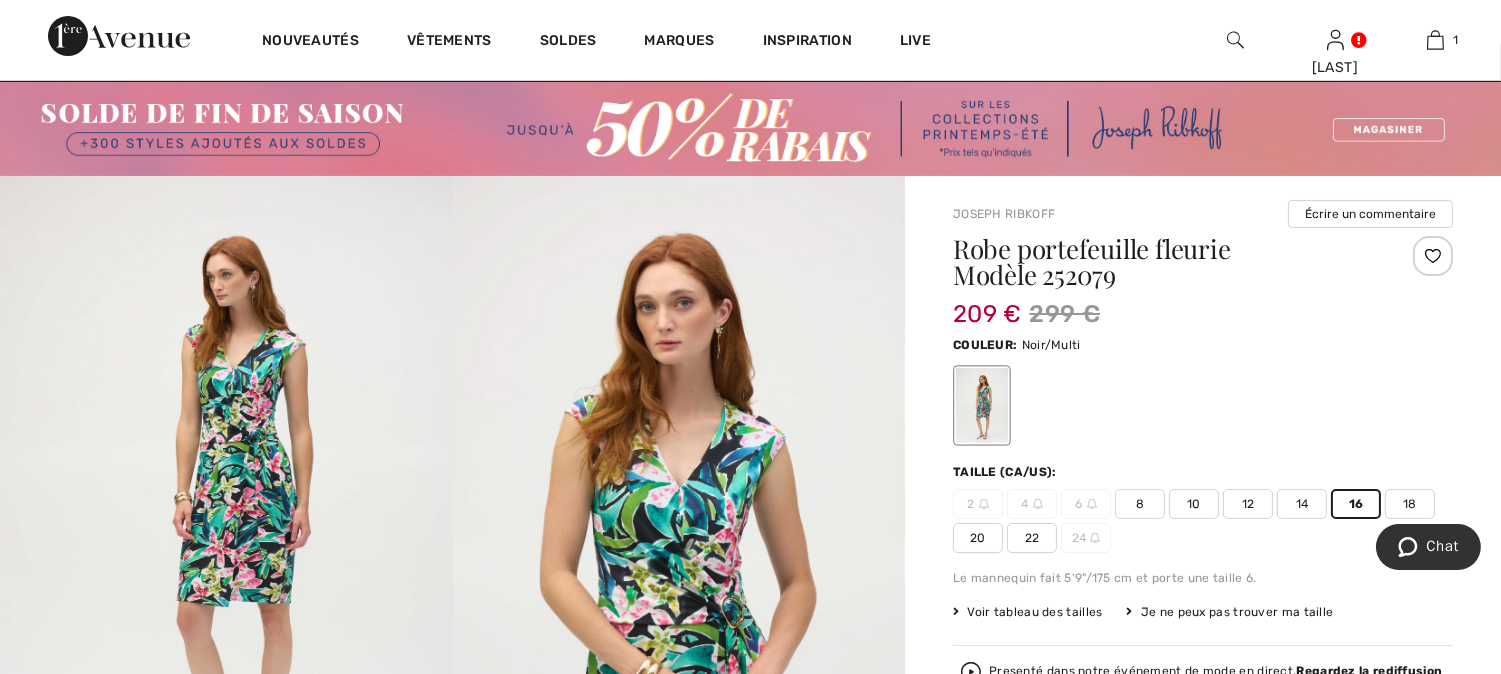 scroll, scrollTop: 0, scrollLeft: 0, axis: both 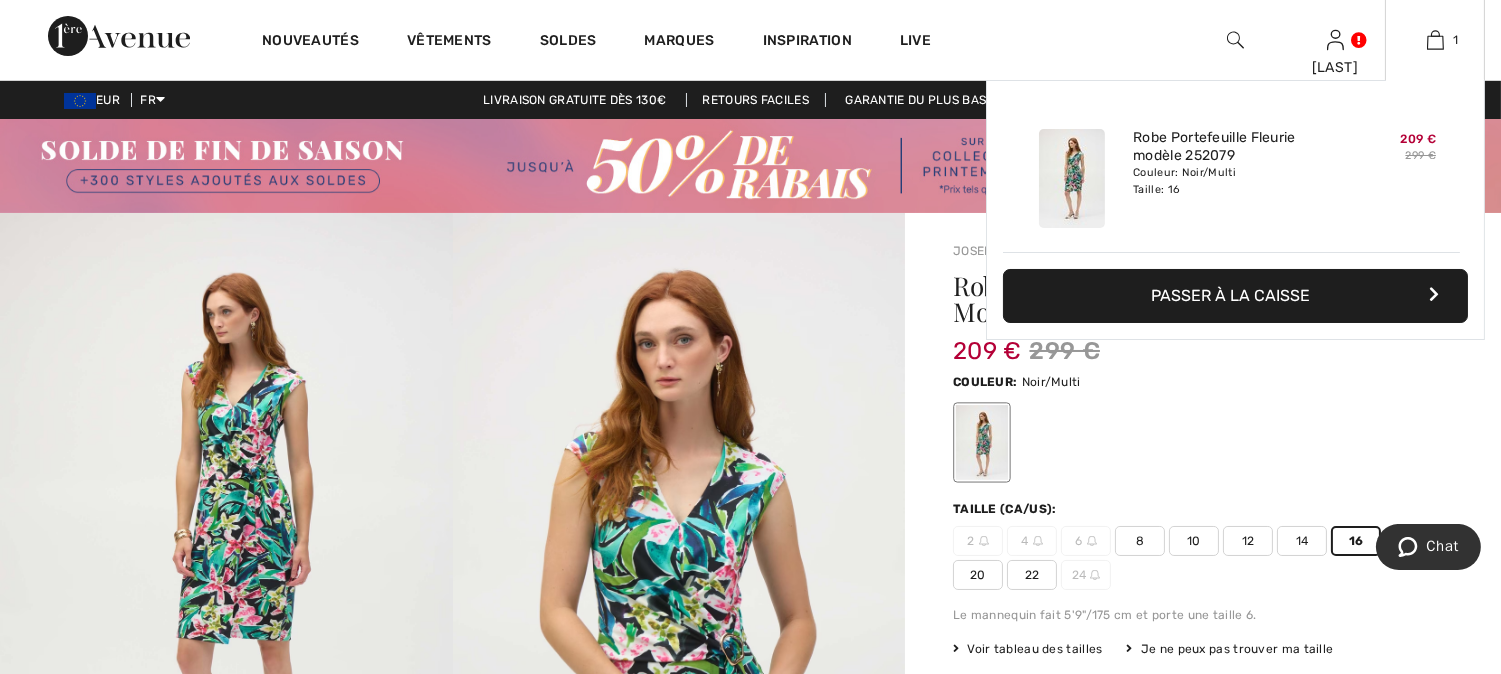 click on "Passer à la caisse" at bounding box center (1235, 296) 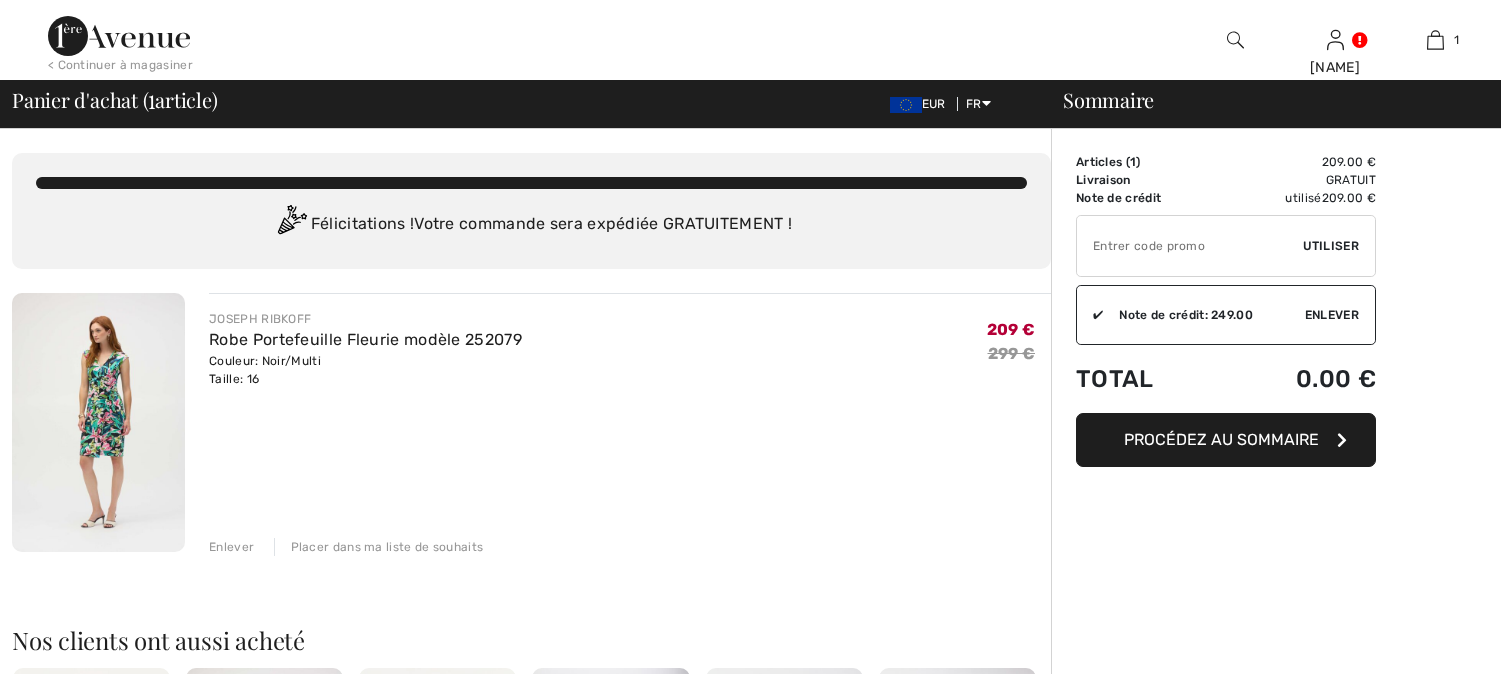 scroll, scrollTop: 0, scrollLeft: 0, axis: both 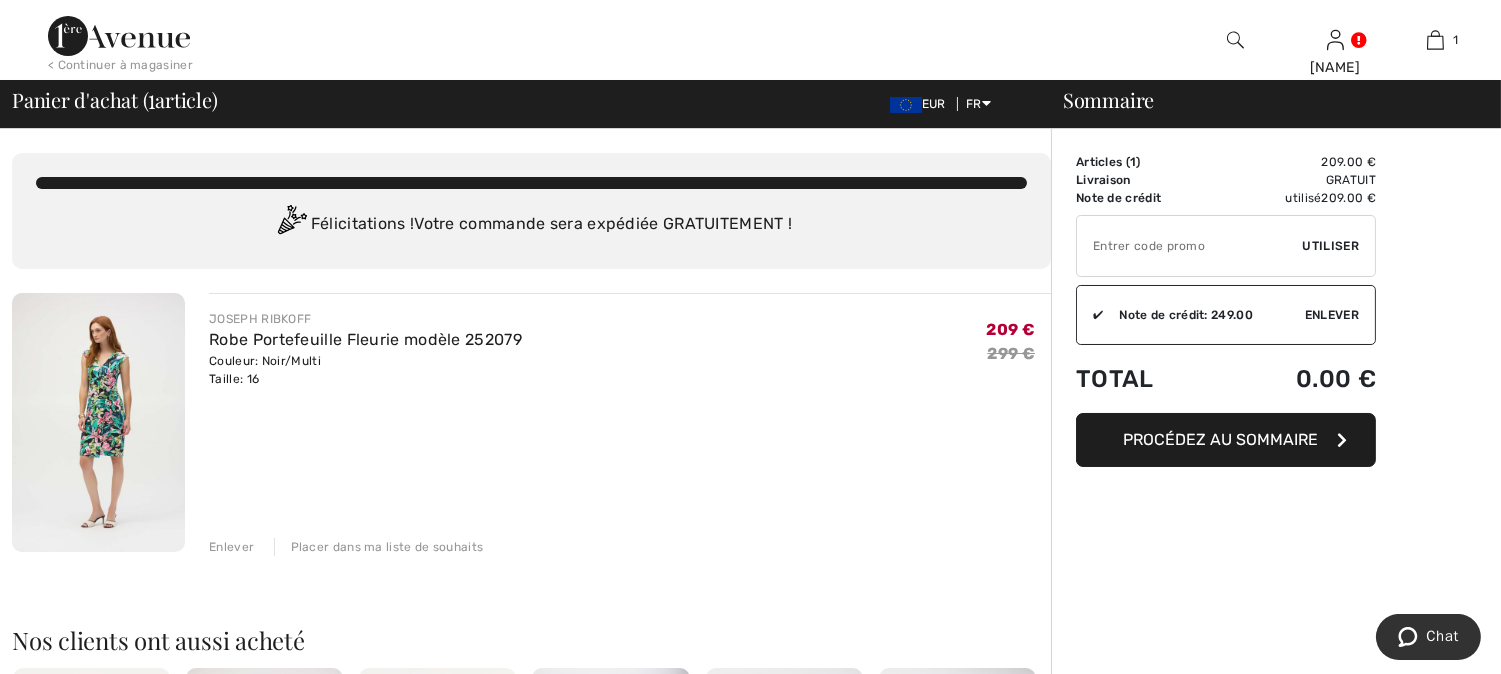 click on "Enlever" at bounding box center (1332, 315) 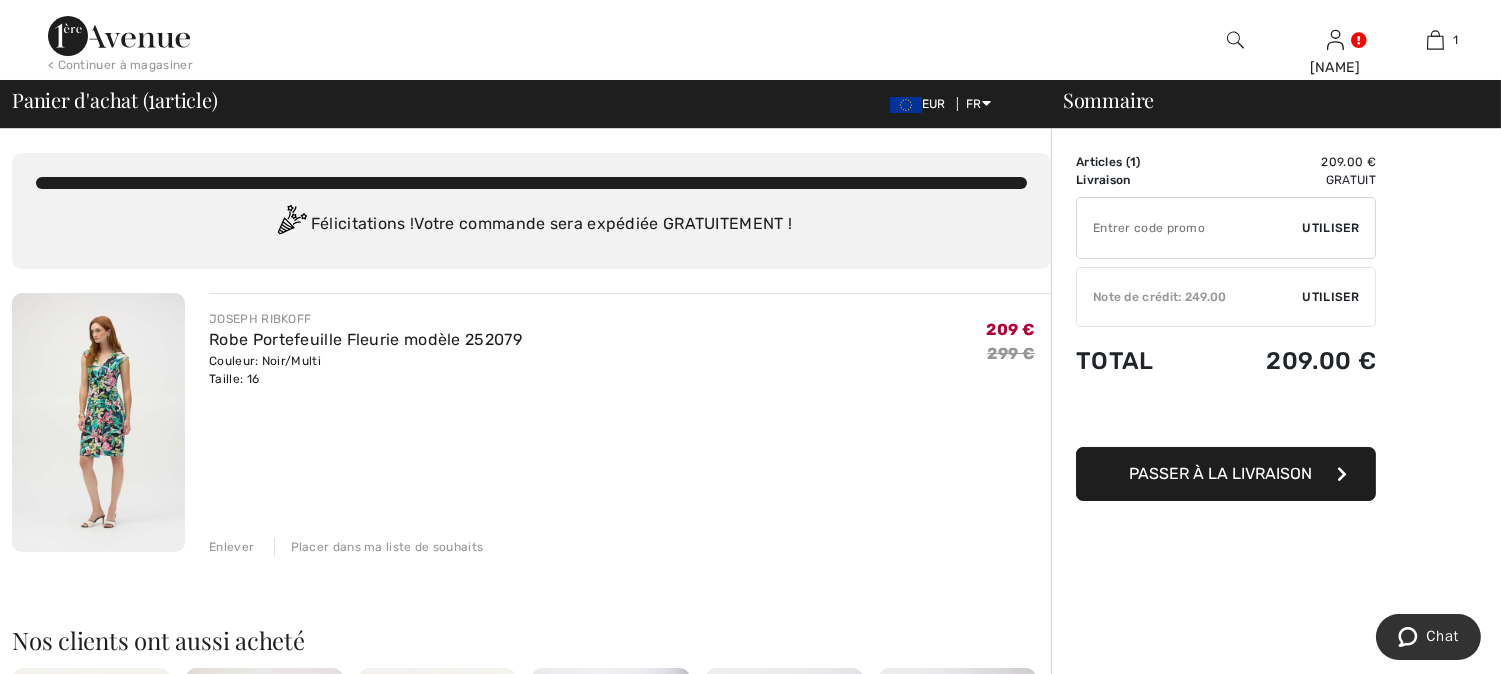 click on "Utiliser" at bounding box center [1331, 297] 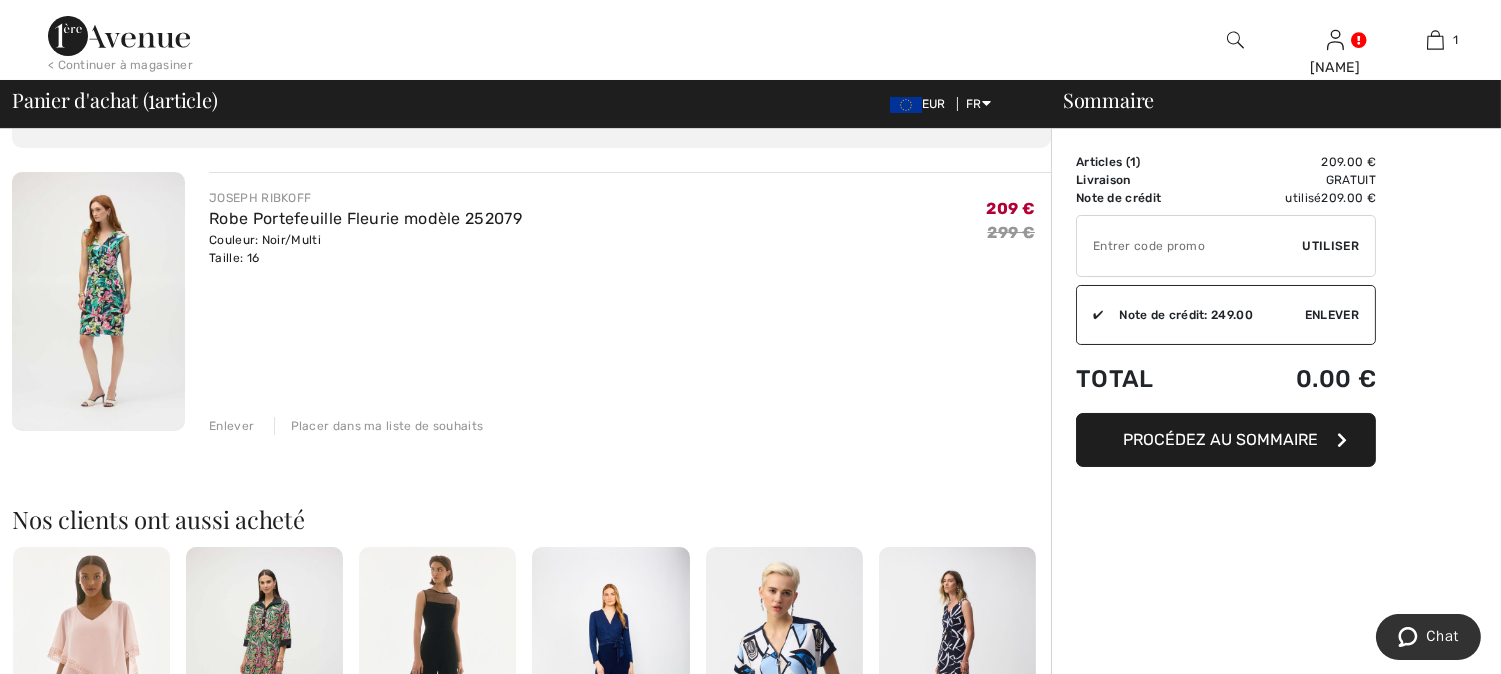 scroll, scrollTop: 96, scrollLeft: 0, axis: vertical 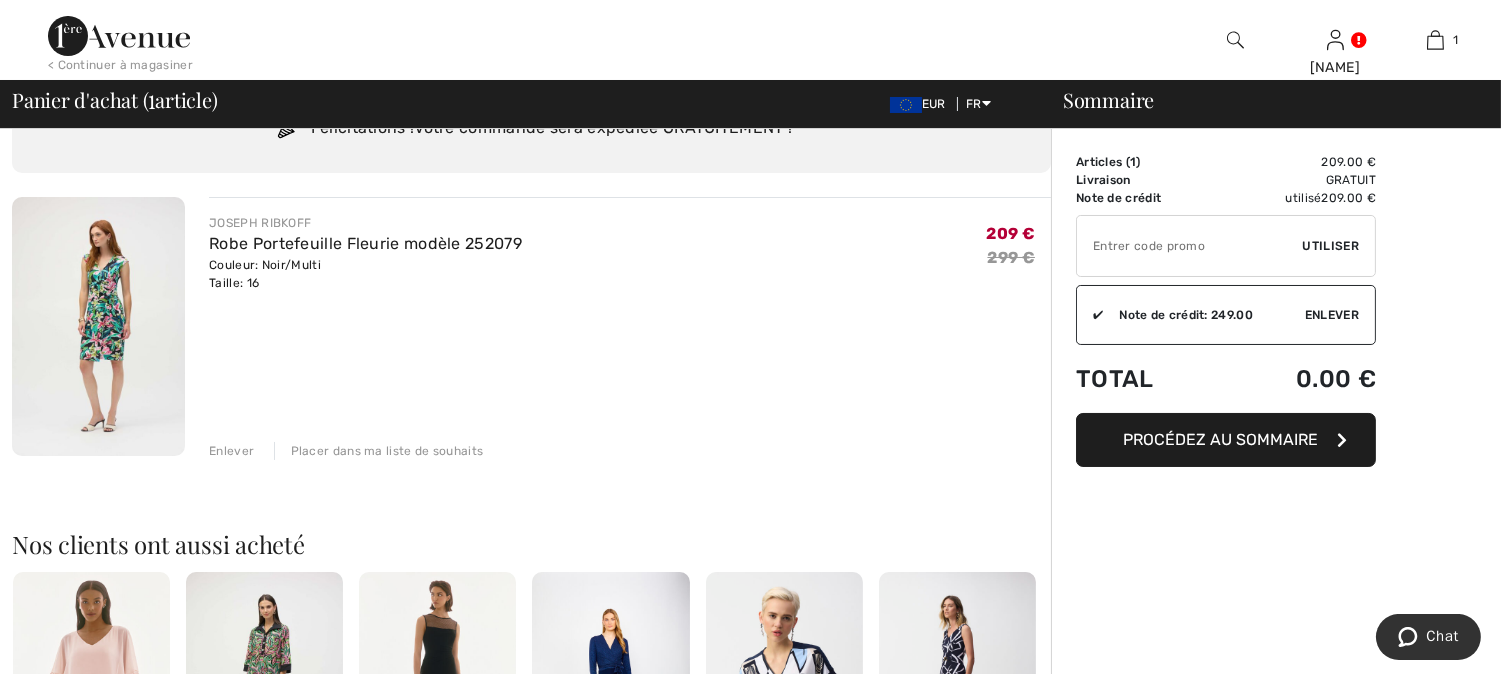 click on "Procédez au sommaire" at bounding box center (1221, 439) 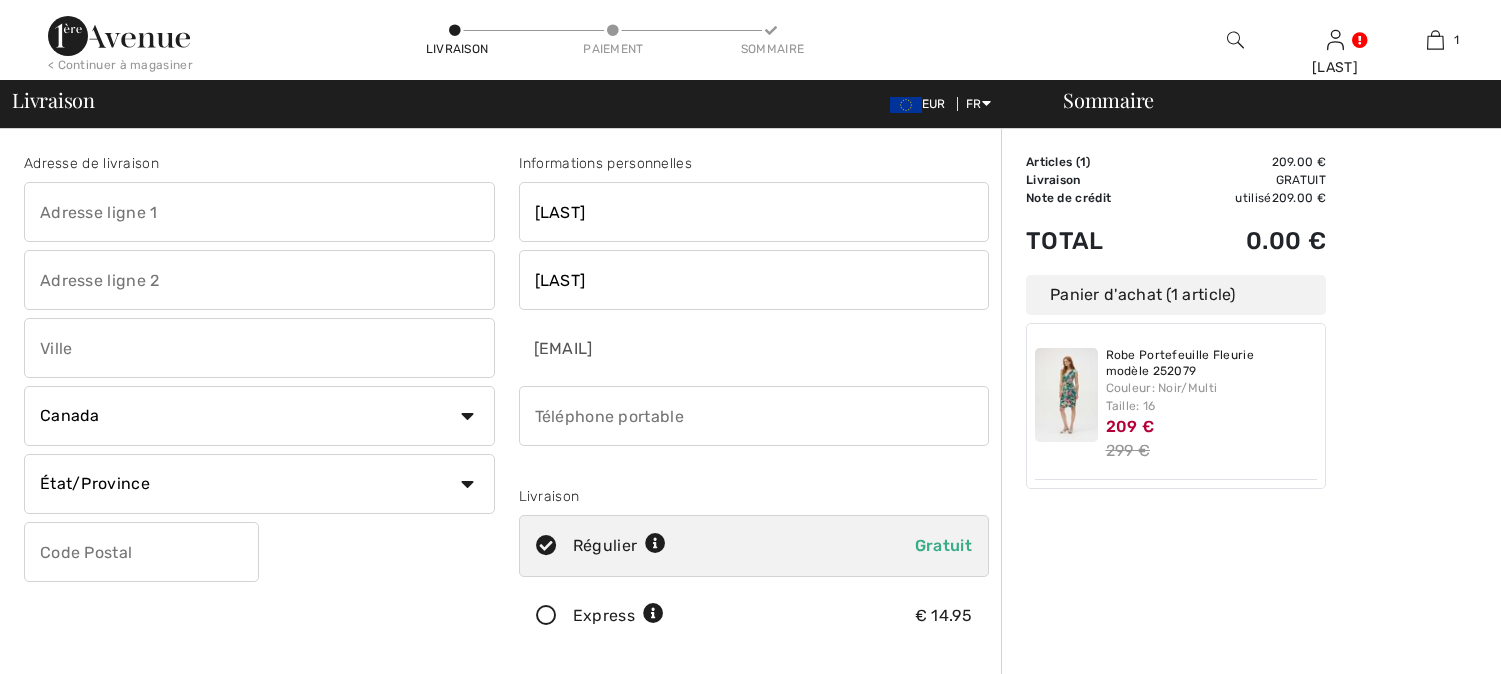 scroll, scrollTop: 0, scrollLeft: 0, axis: both 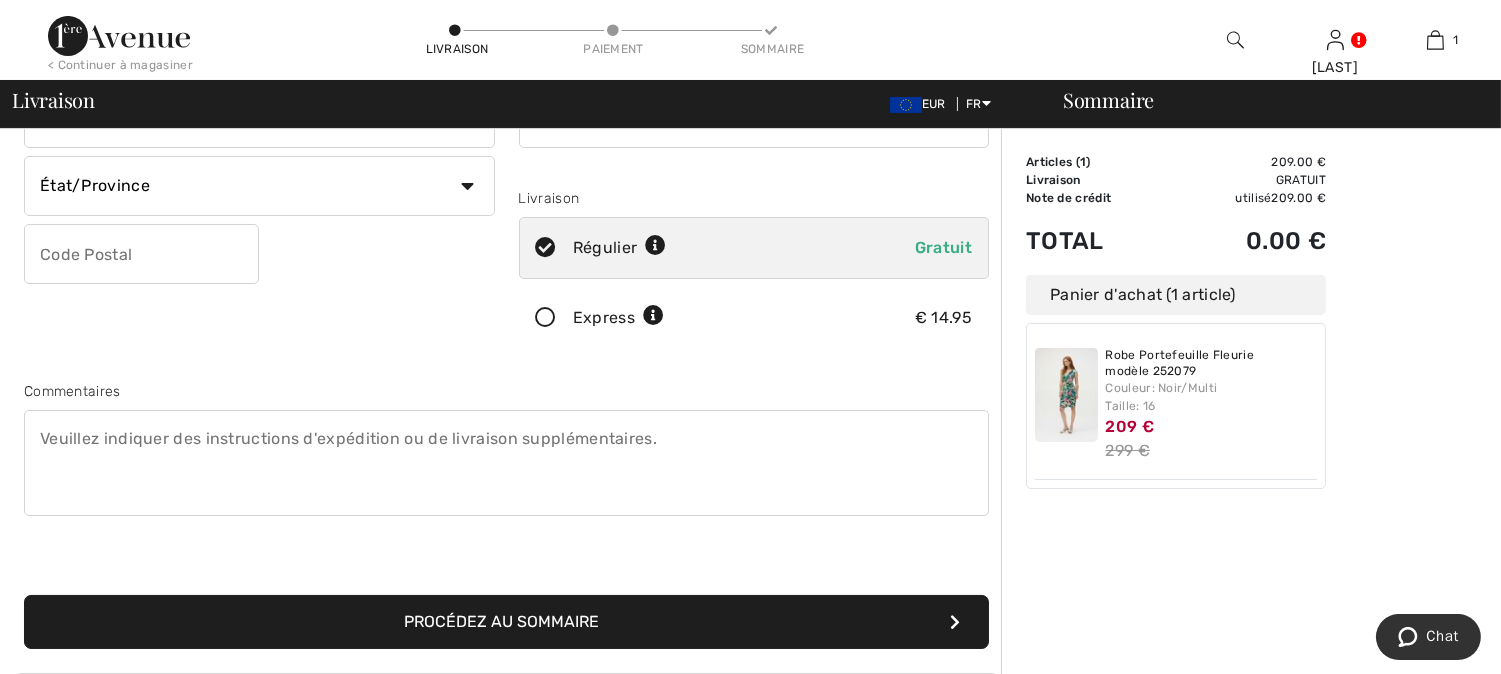 click on "Procédez au sommaire" at bounding box center [506, 622] 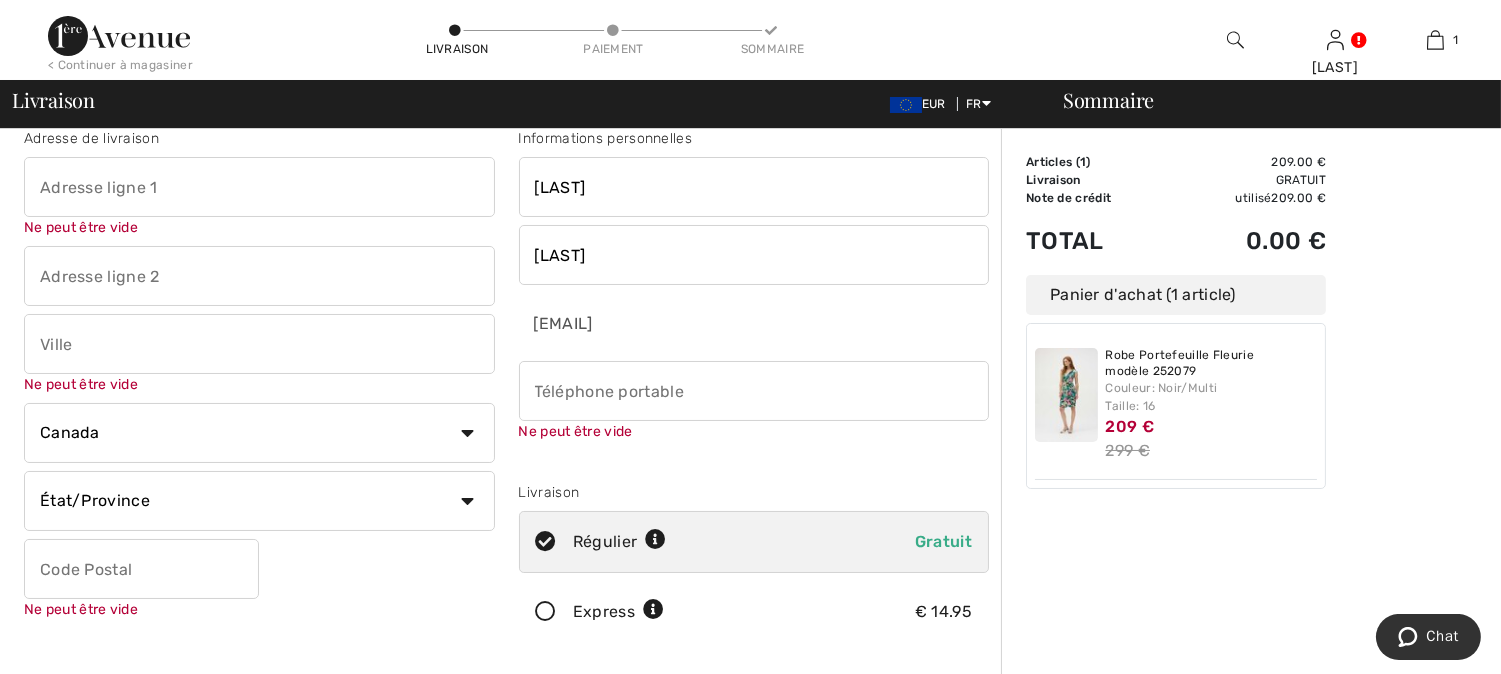 scroll, scrollTop: 22, scrollLeft: 0, axis: vertical 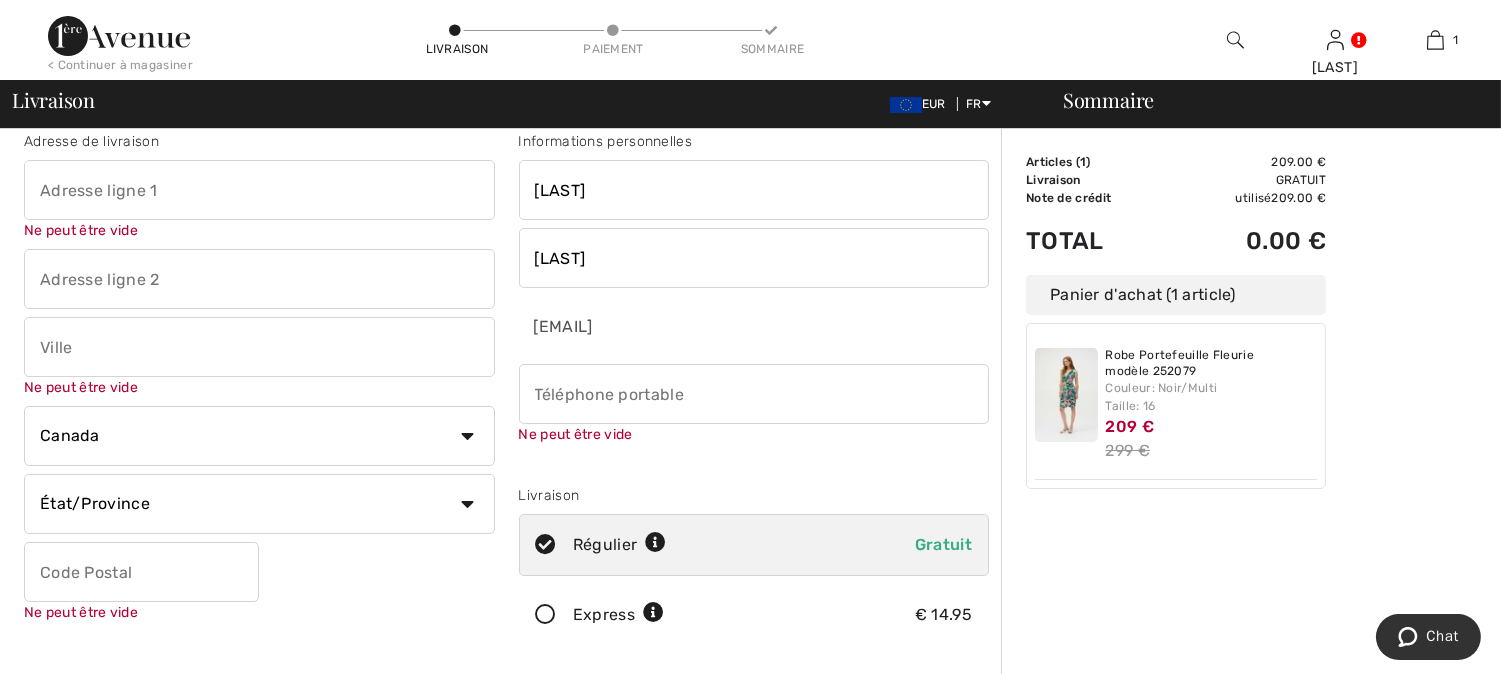 click at bounding box center (754, 394) 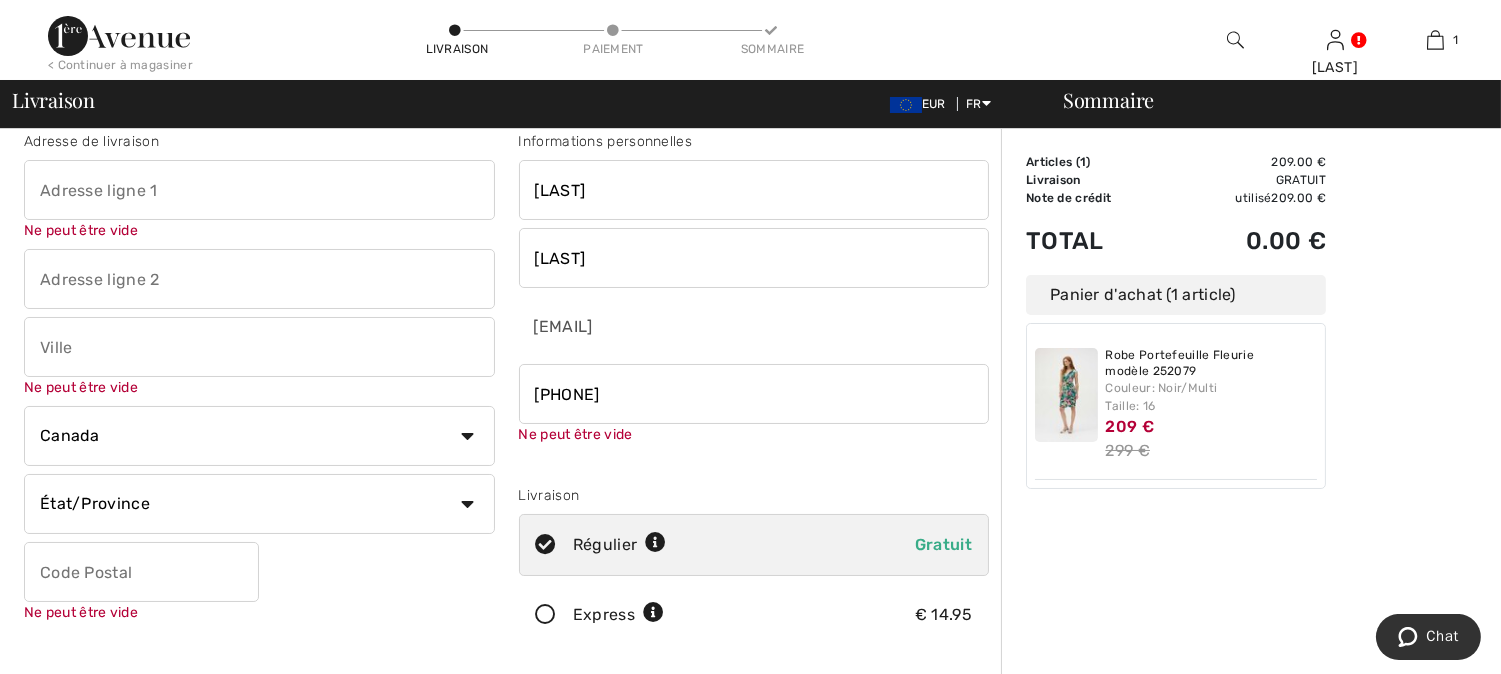 type on "[PHONE]" 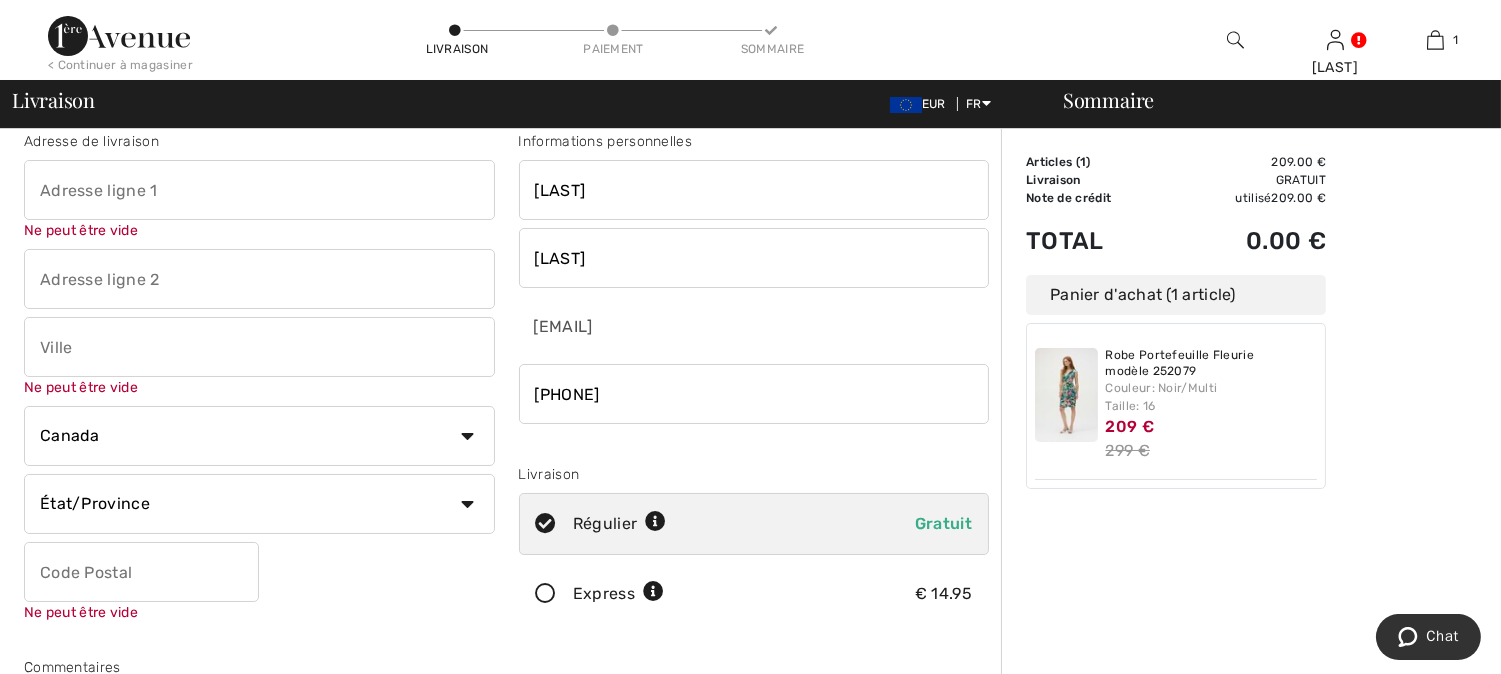 click at bounding box center [259, 347] 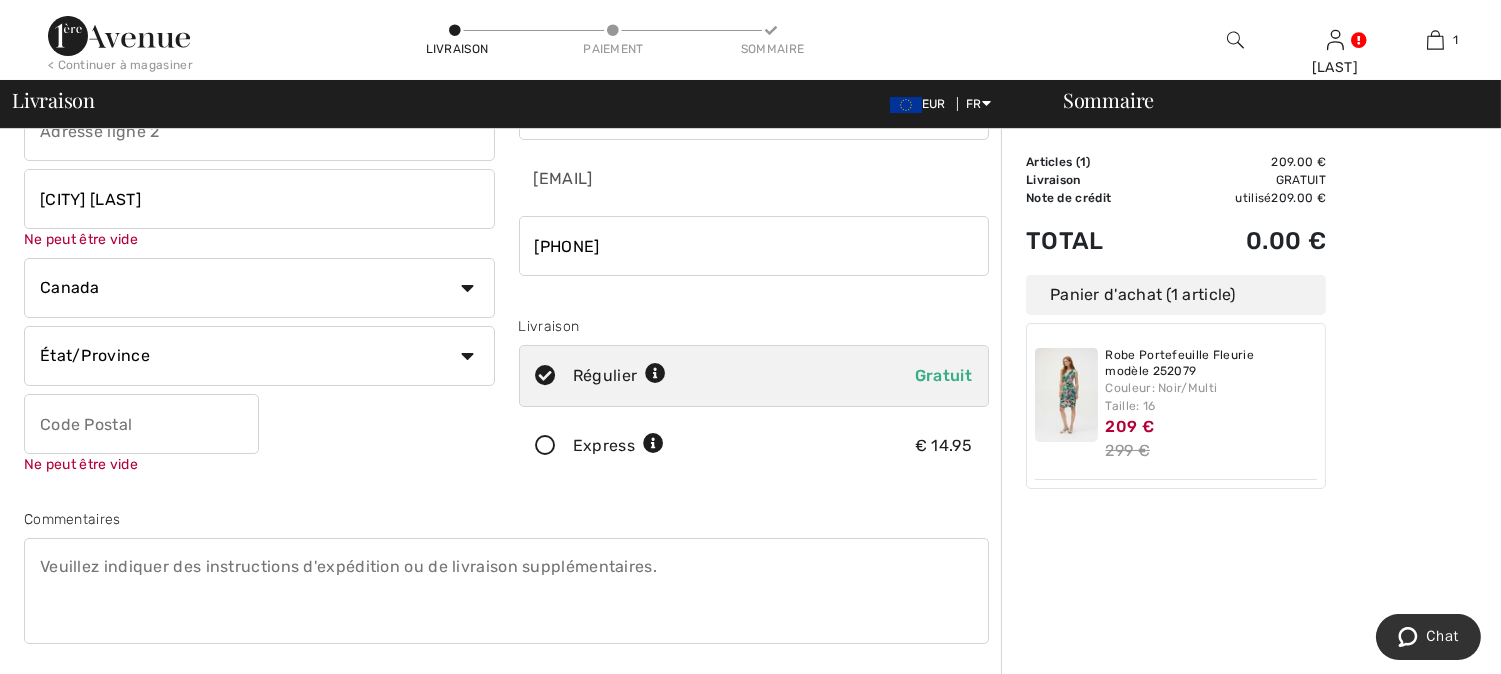 scroll, scrollTop: 182, scrollLeft: 0, axis: vertical 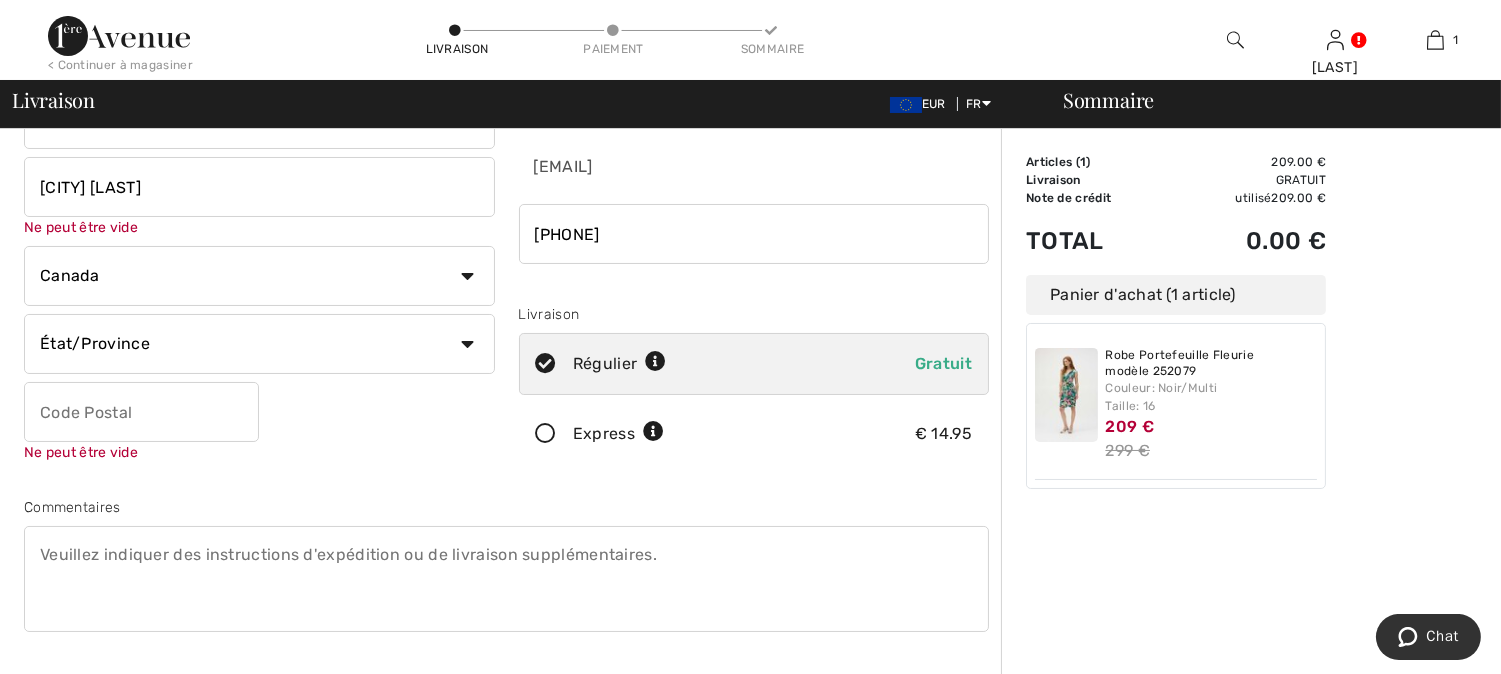 type on "[CITY] [LAST]" 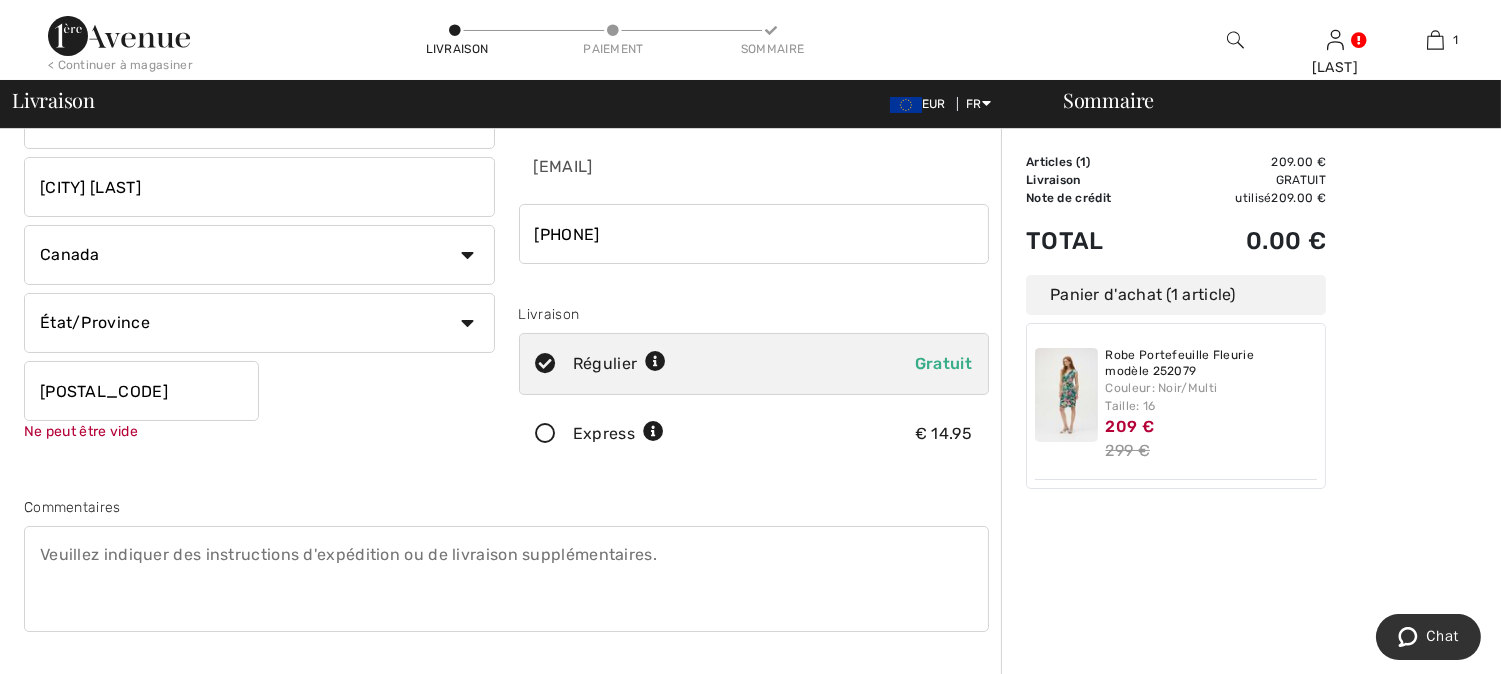 type on "[POSTAL_CODE]" 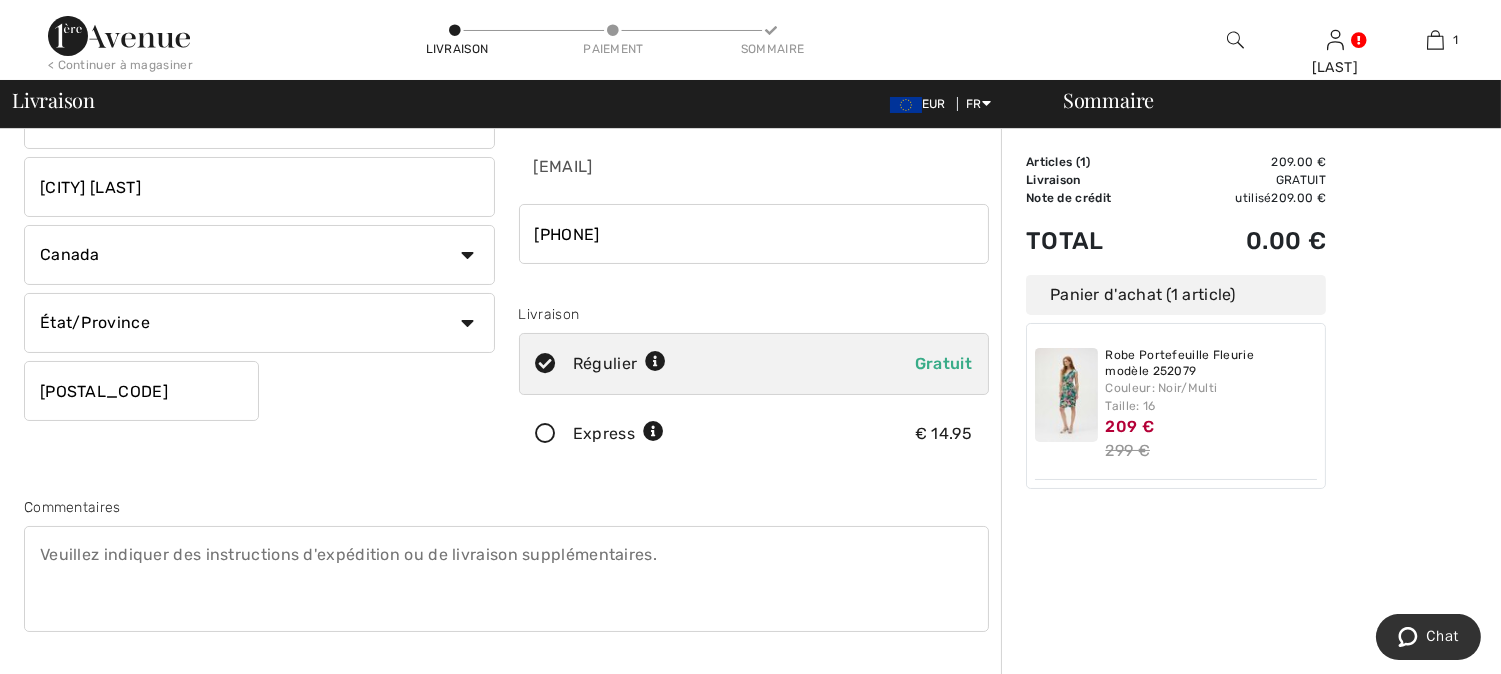 click on "État/Province
Alberta
Colombie-Britannique
Ile-du-Prince-Edward
Manitoba
Nouveau-Brunswick
Nouvelle-Ecosse
Nunavut
Ontario
Québec
Saskatchewan
Terre-Neuve-et-Labrador
Territoires-du-Nord-Ouest
Yukon" at bounding box center [259, 323] 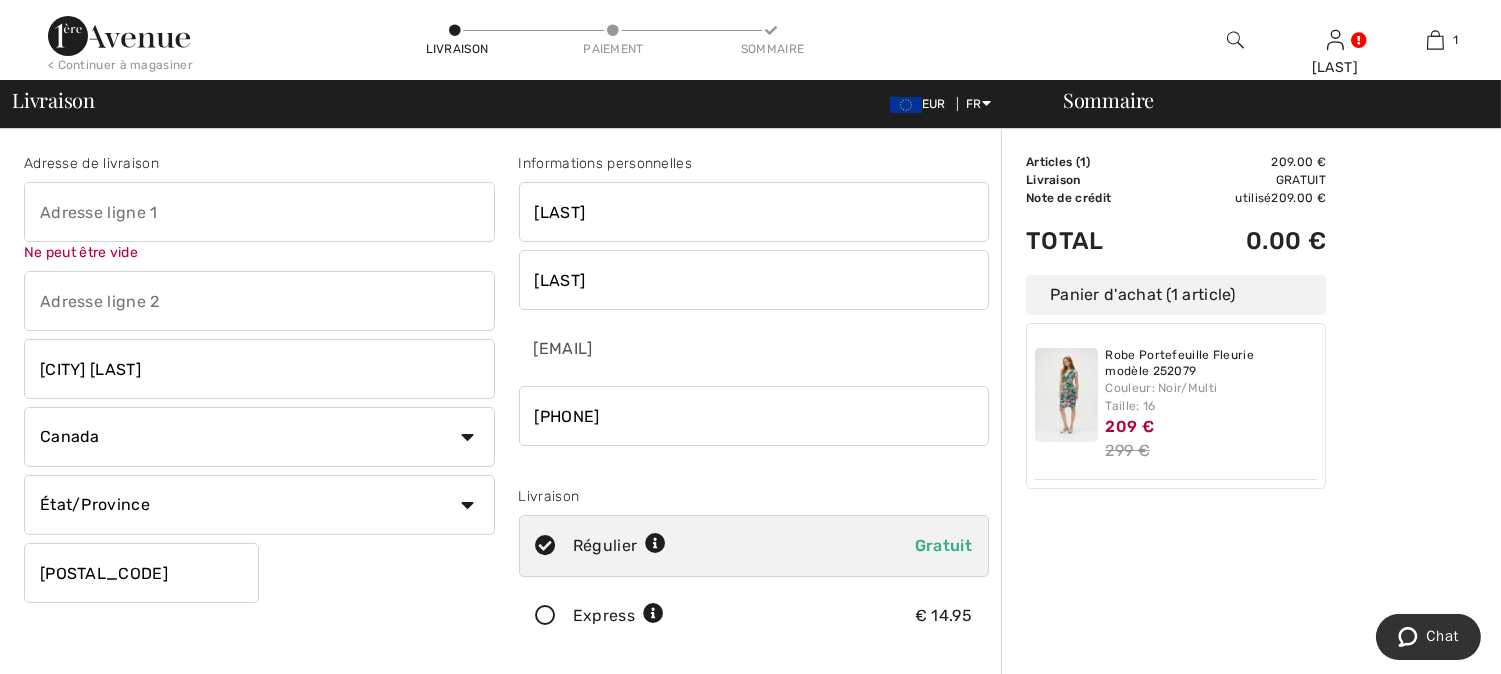 click on "Ne peut être vide" at bounding box center [259, 252] 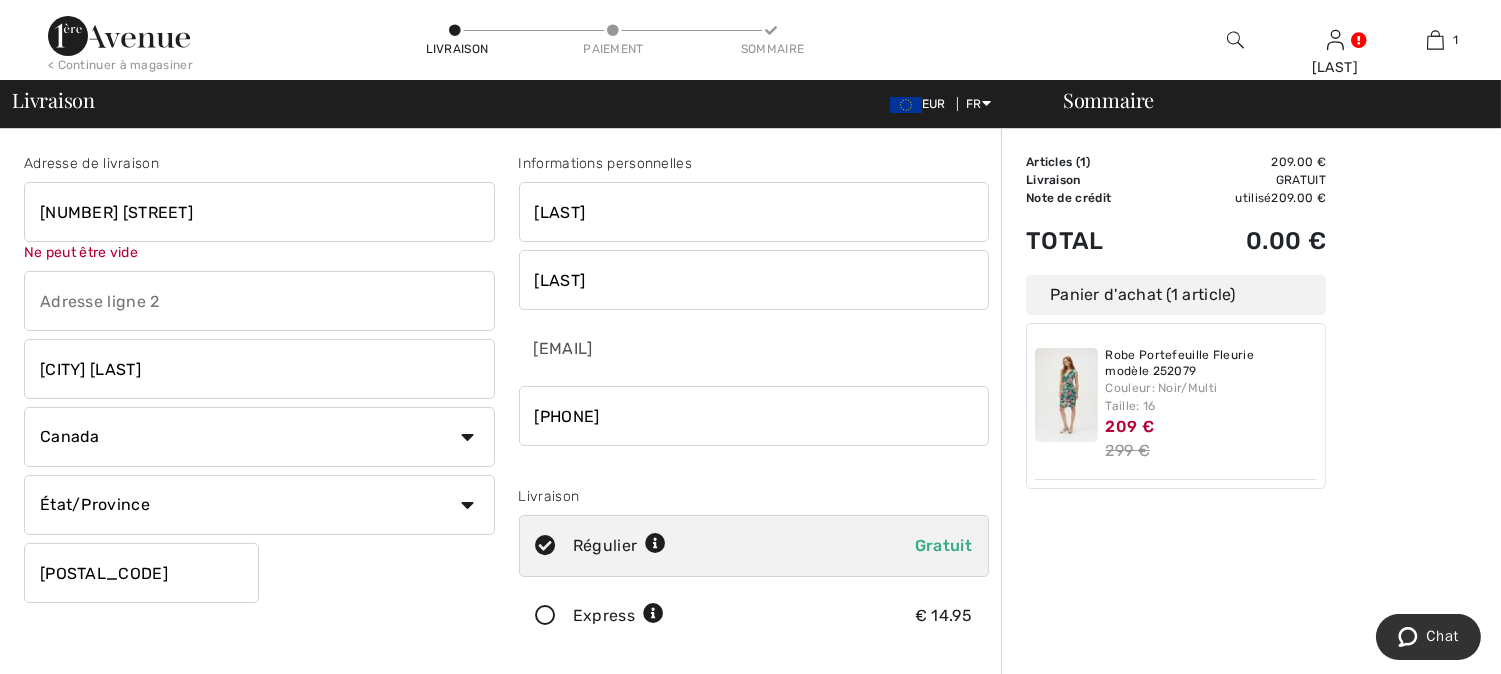 click on "Pays
Canada
États-Unis
Afghanistan
Afrique du Sud
Aland
Albanie
Algérie
Allemagne
Andorre
Angola
Anguilla
Antarctique
Antigua-et-Barbuda
Arabie saoudite
Argentine
Arménie
Aruba
Australie
Autriche
Azerbaïdjan
Bahamas
Bahreïn
Bangladesh
Barbade
Belgique
Belize
Bénin
Bermudes
Bhoutan
Biélorussie
Birmanie
Bolivie
Bonaire
Bosnie-Herzégovine
Botswana
Brésil
Brunei
Bulgarie
Burkina Faso
Burundi
Cambodge
Cameroun" at bounding box center (259, 437) 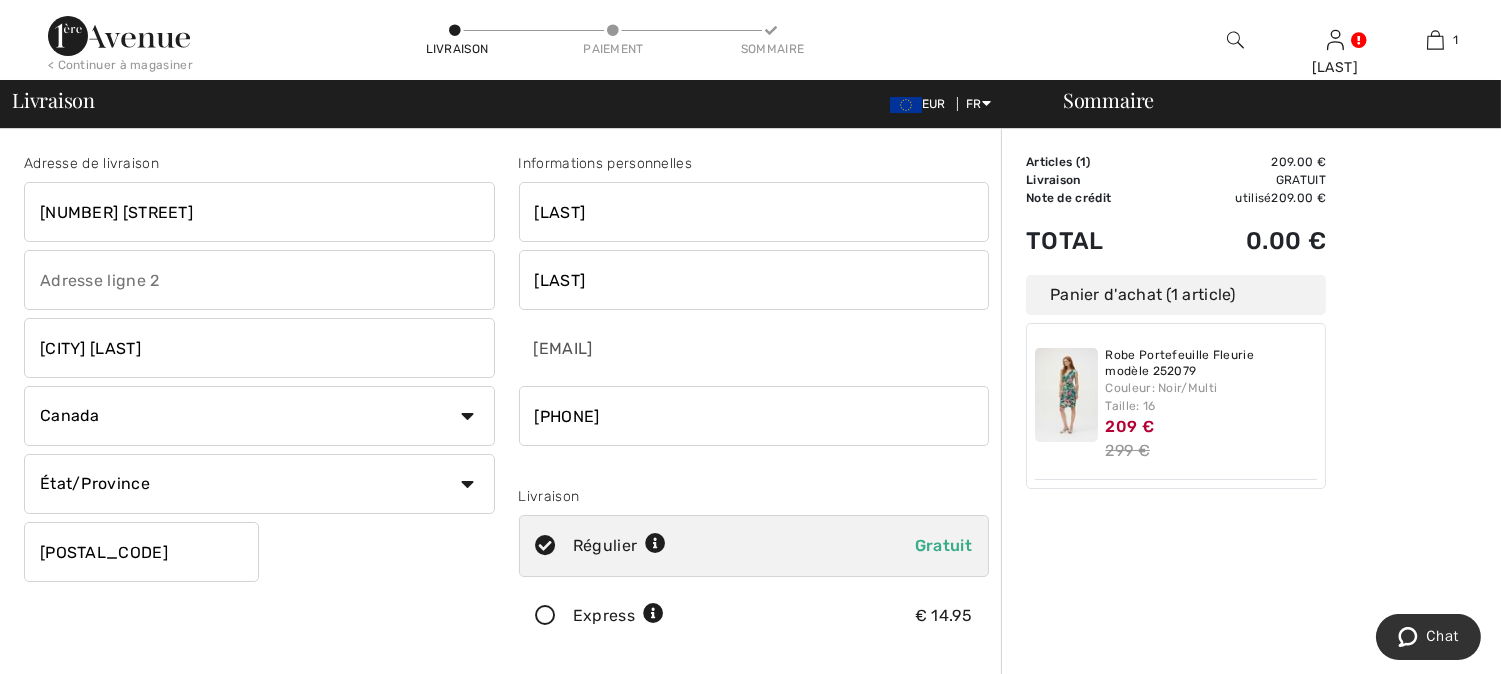 select on "FR" 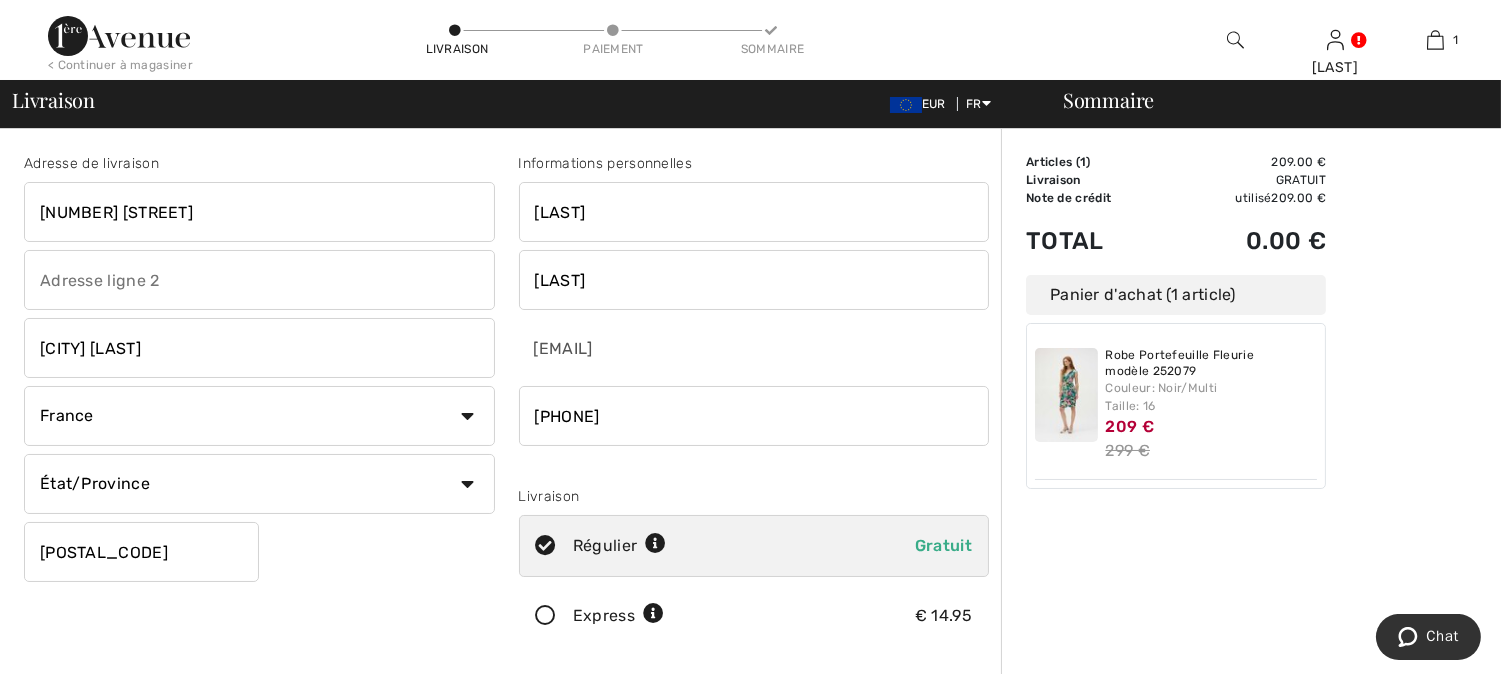 click on "Pays
Canada
États-Unis
Afghanistan
Afrique du Sud
Aland
Albanie
Algérie
Allemagne
Andorre
Angola
Anguilla
Antarctique
Antigua-et-Barbuda
Arabie saoudite
Argentine
Arménie
Aruba
Australie
Autriche
Azerbaïdjan
Bahamas
Bahreïn
Bangladesh
Barbade
Belgique
Belize
Bénin
Bermudes
Bhoutan
Biélorussie
Birmanie
Bolivie
Bonaire
Bosnie-Herzégovine
Botswana
Brésil
Brunei
Bulgarie
Burkina Faso
Burundi
Cambodge
Cameroun" at bounding box center (259, 416) 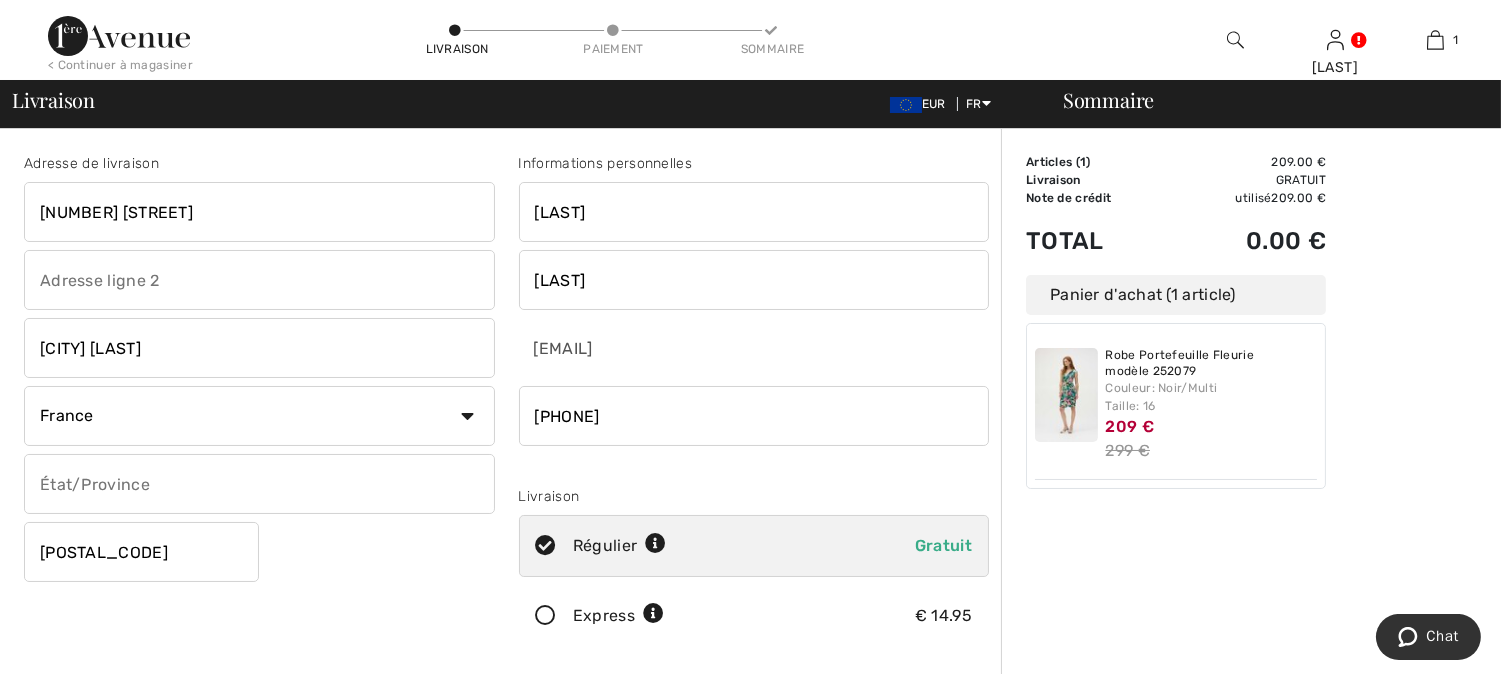 click on "[CITY] [LAST]" at bounding box center (259, 348) 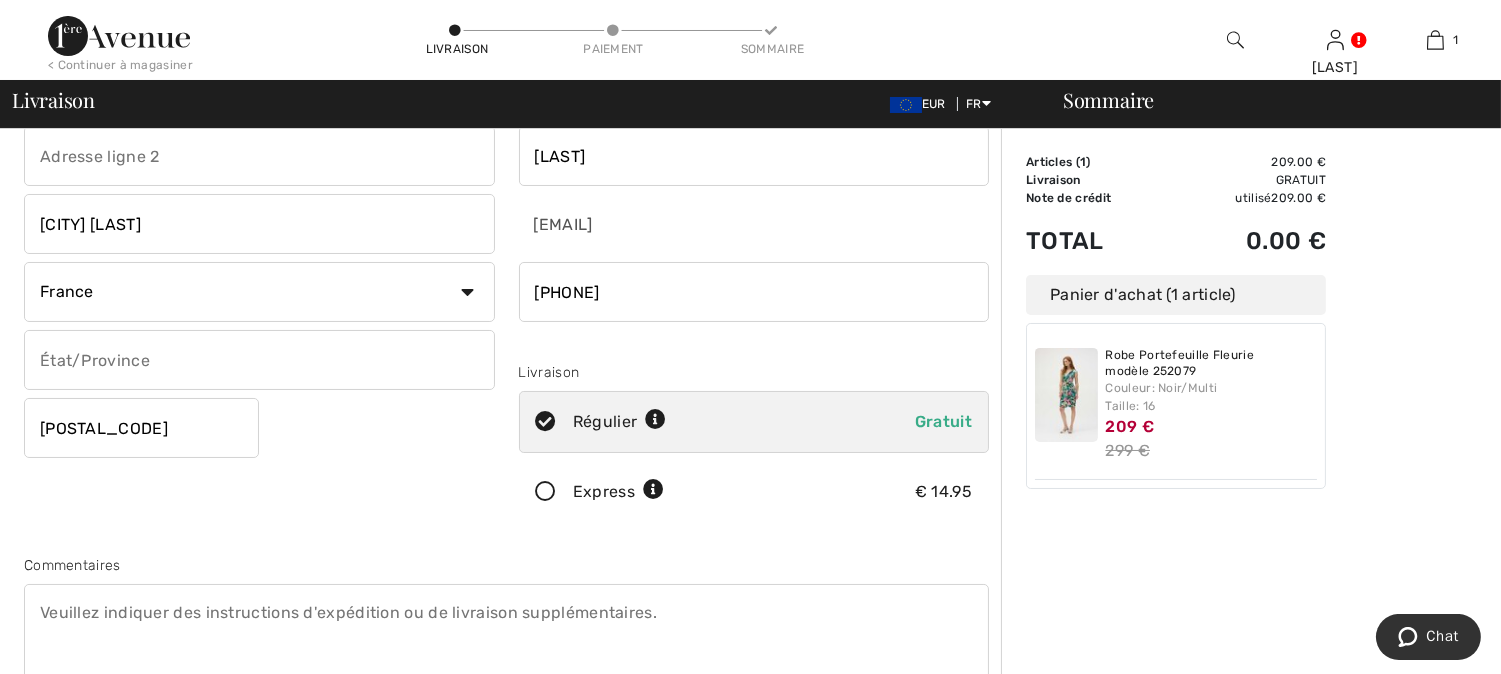 scroll, scrollTop: 0, scrollLeft: 0, axis: both 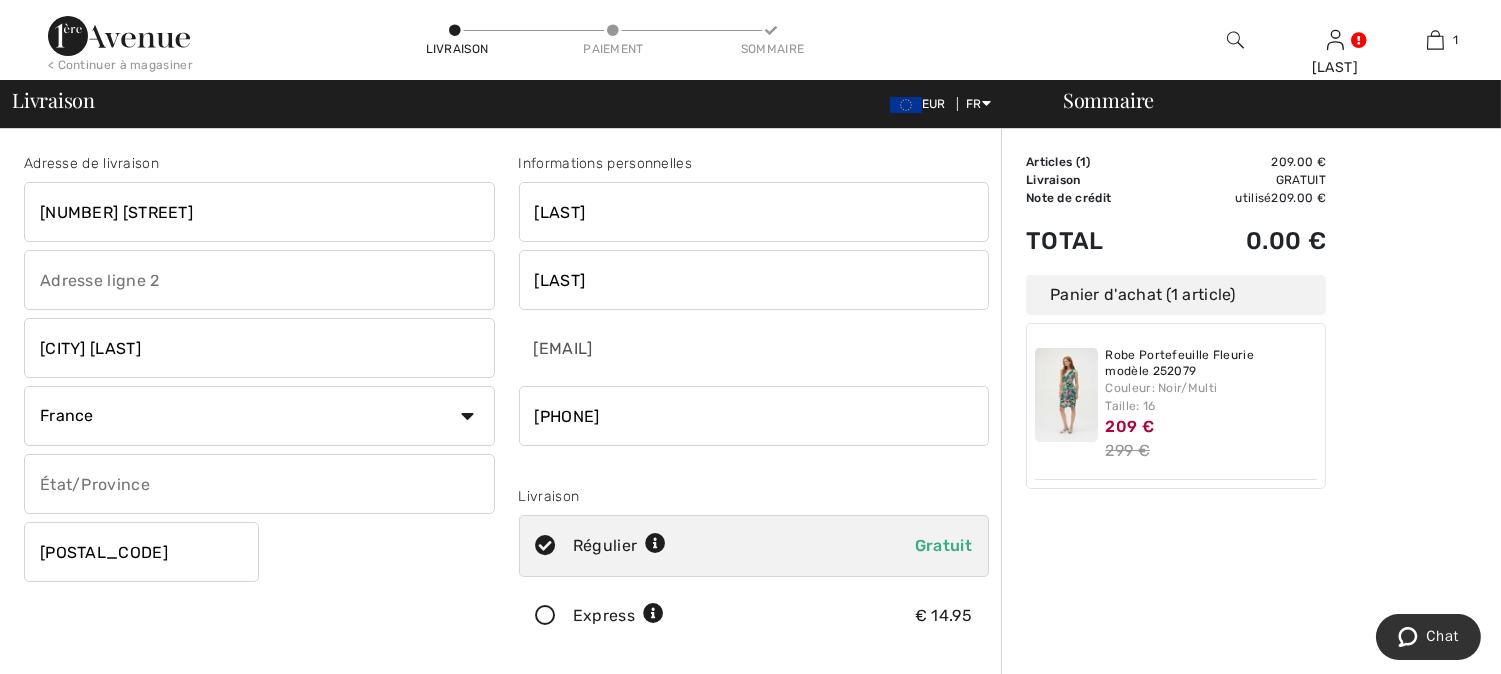 click on "[CITY] [LAST]" at bounding box center [259, 348] 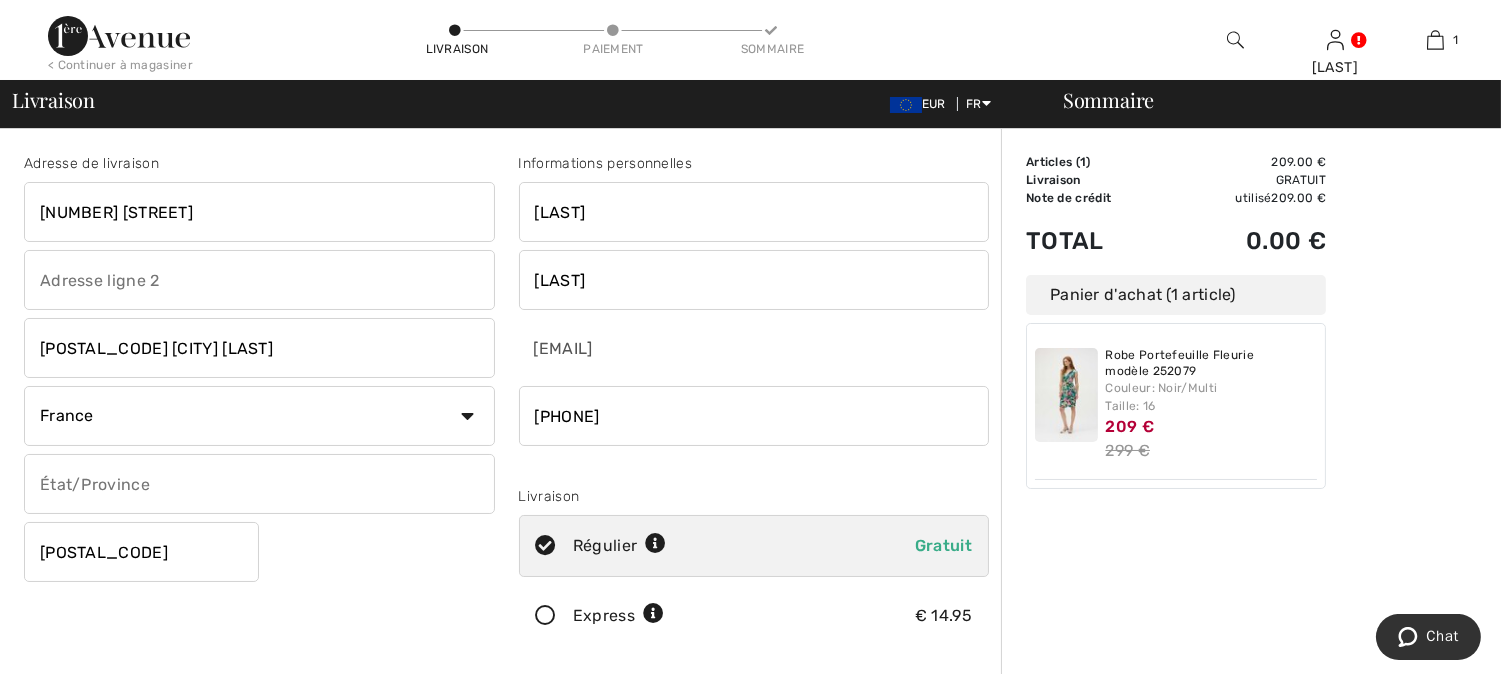 type on "[POSTAL_CODE] [CITY] [LAST]" 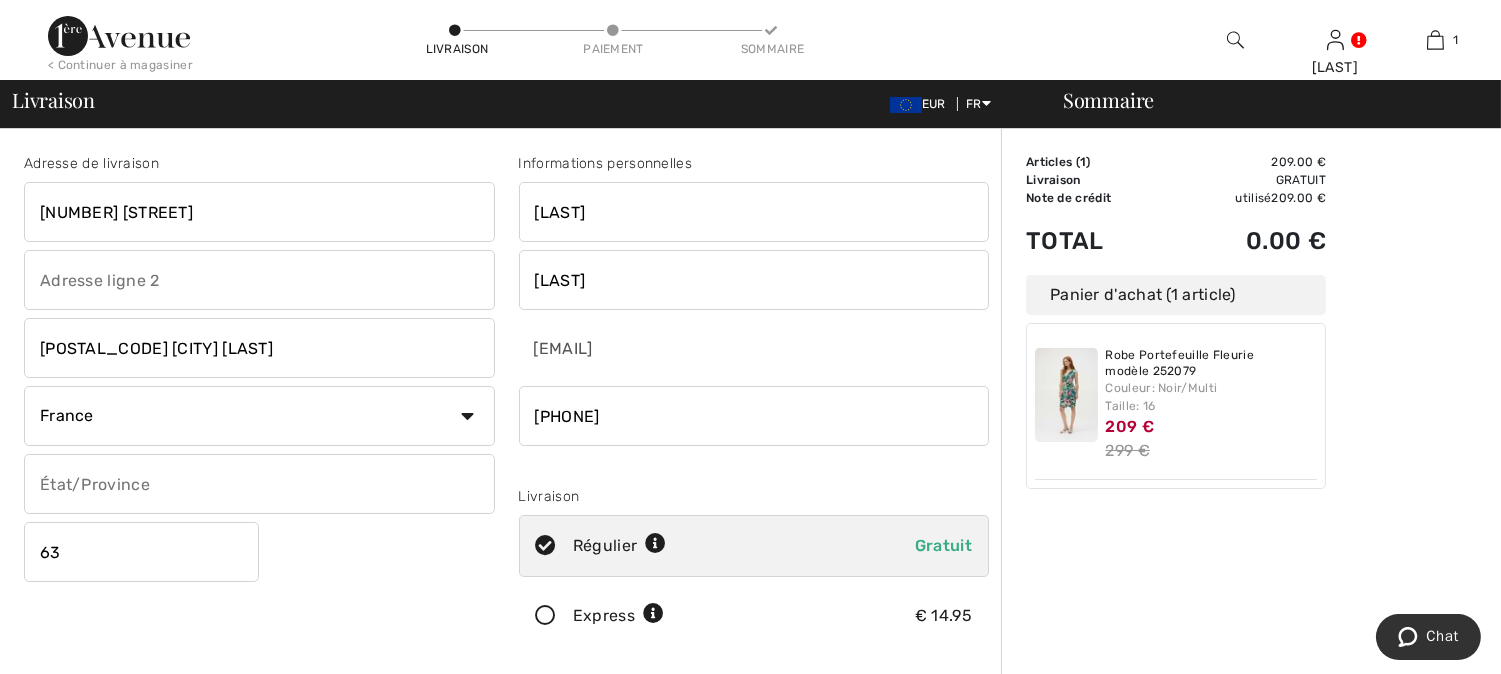 type on "6" 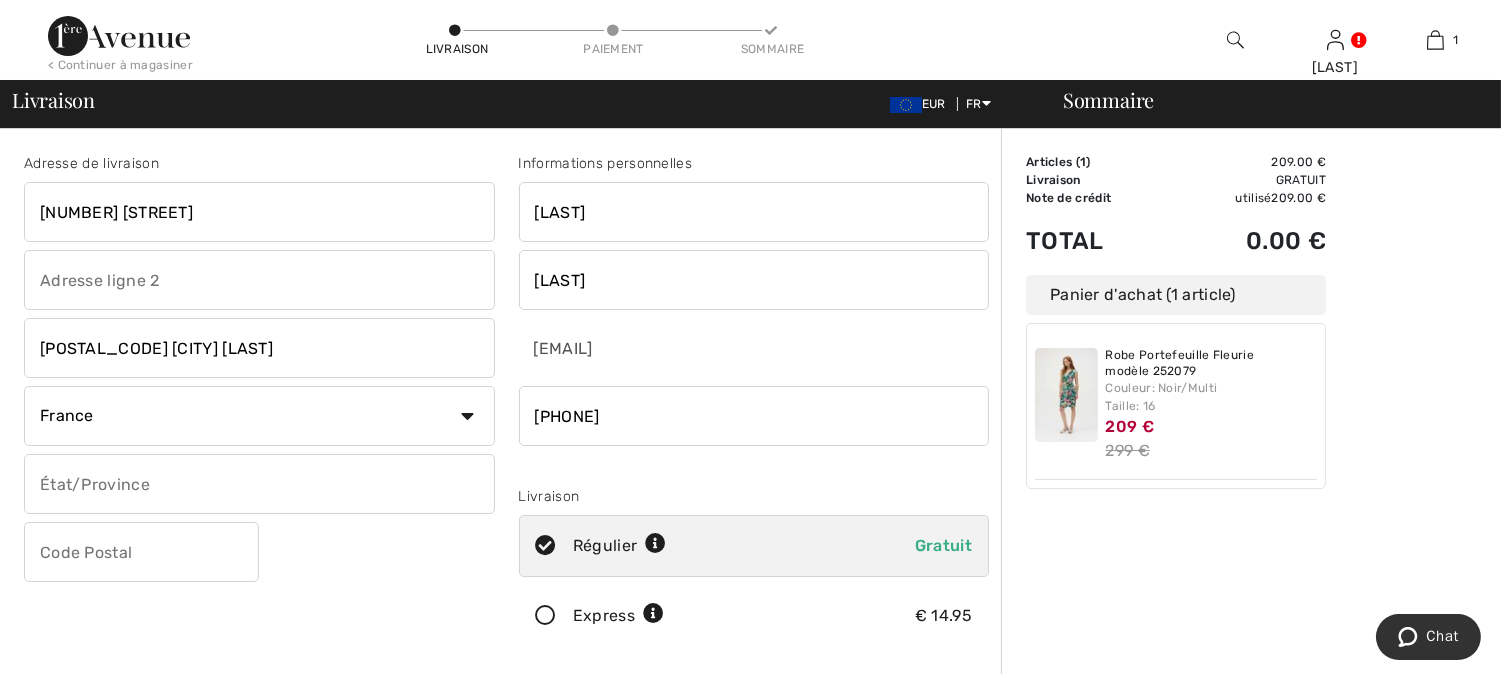 type 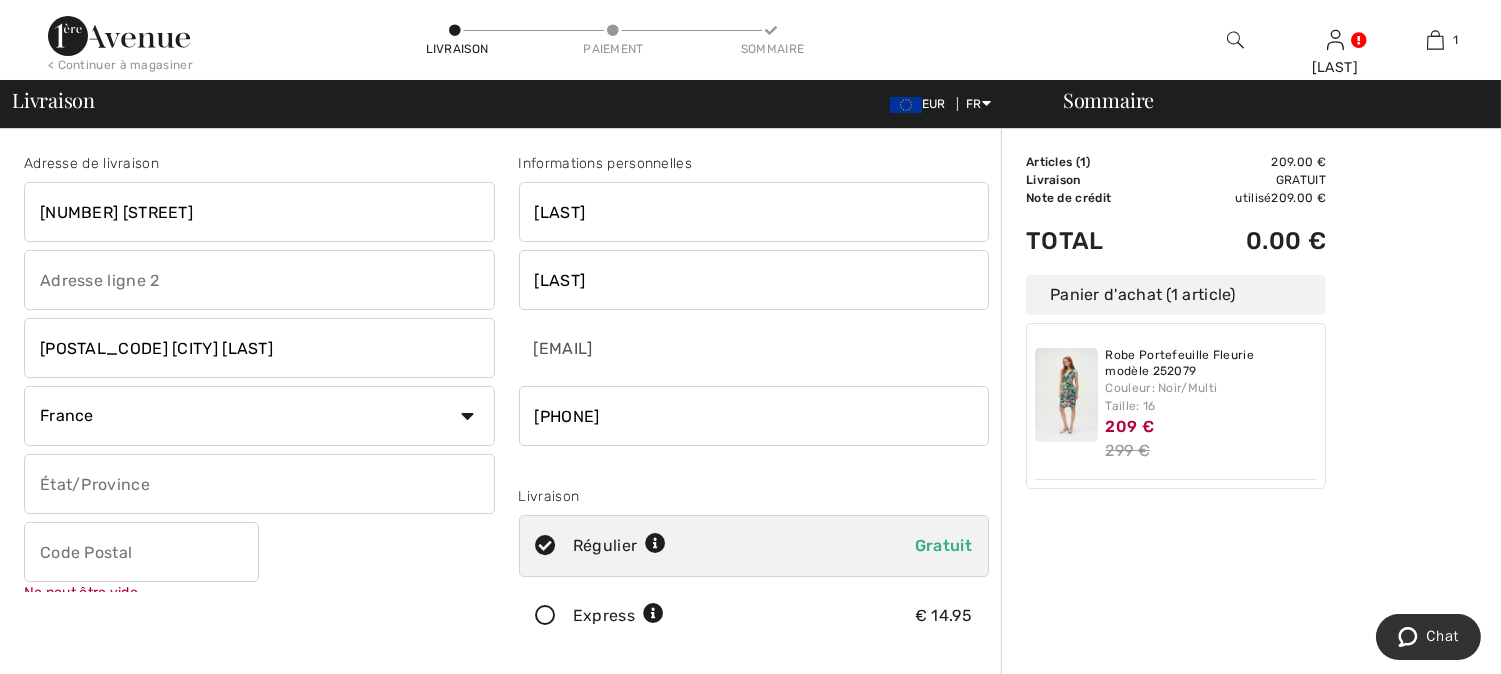 click on "[POSTAL_CODE] [CITY] [LAST]" at bounding box center (259, 348) 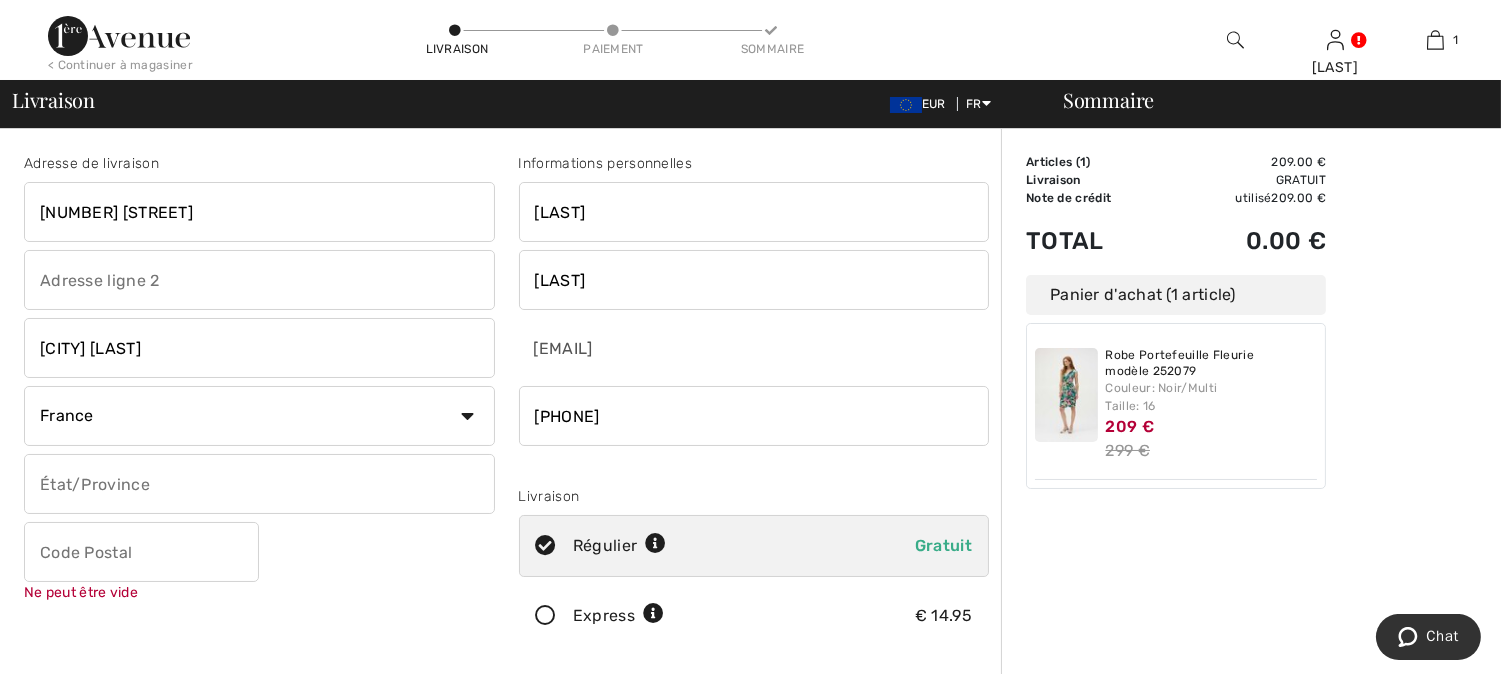 type on "[CITY] [LAST]" 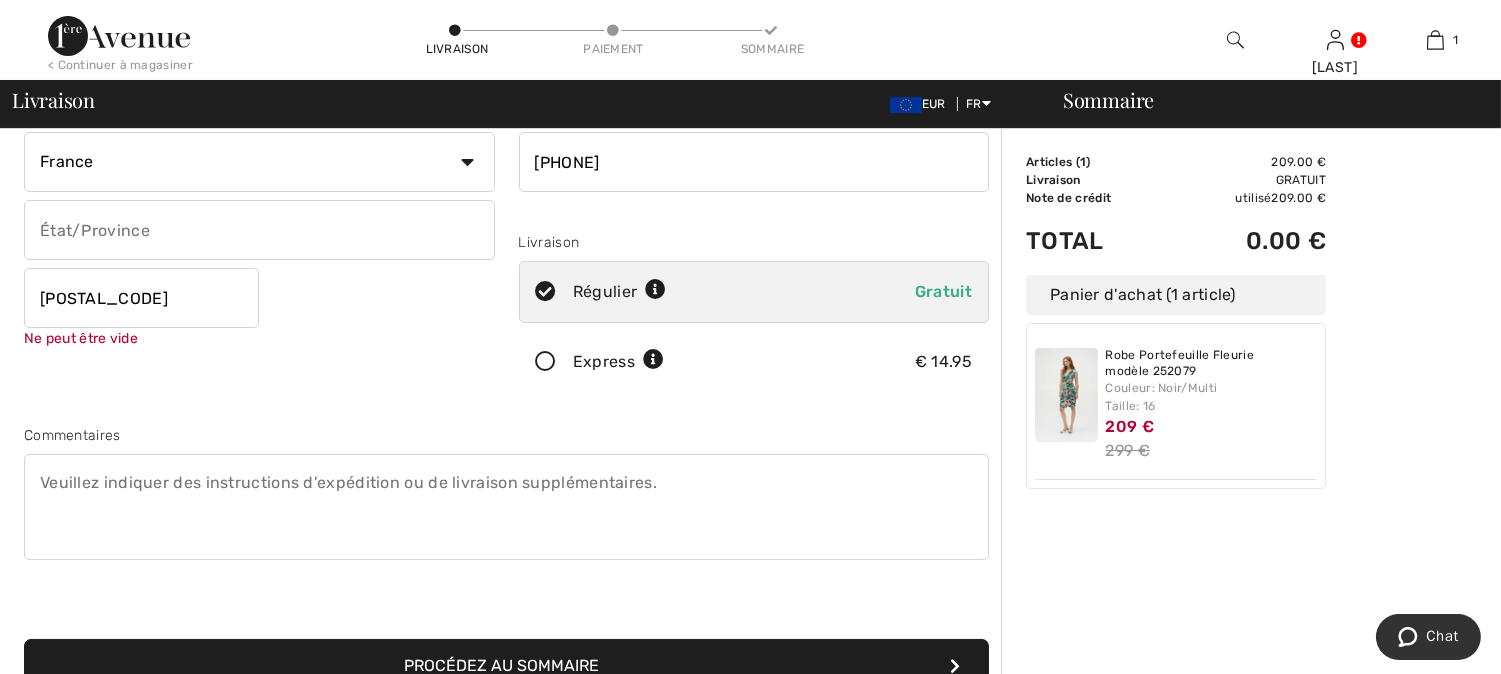 scroll, scrollTop: 250, scrollLeft: 0, axis: vertical 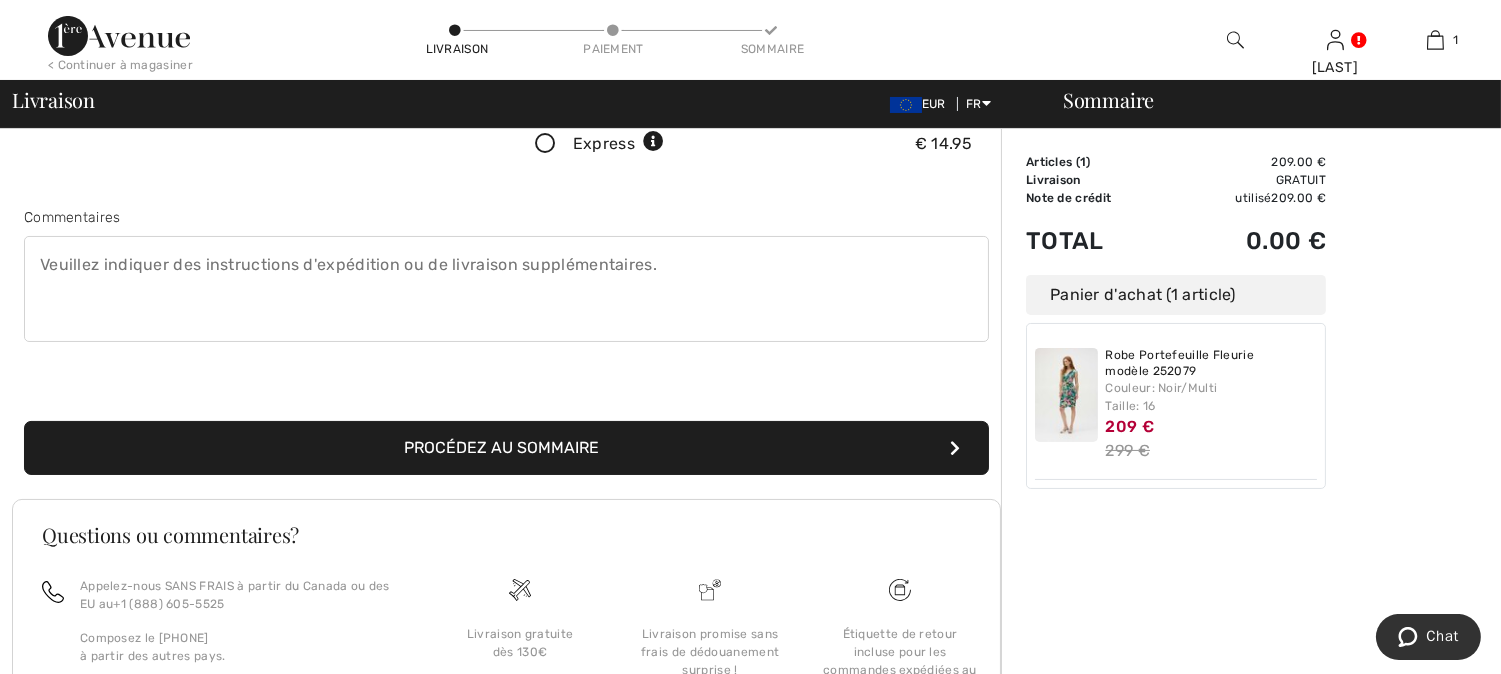 type on "[POSTAL_CODE]" 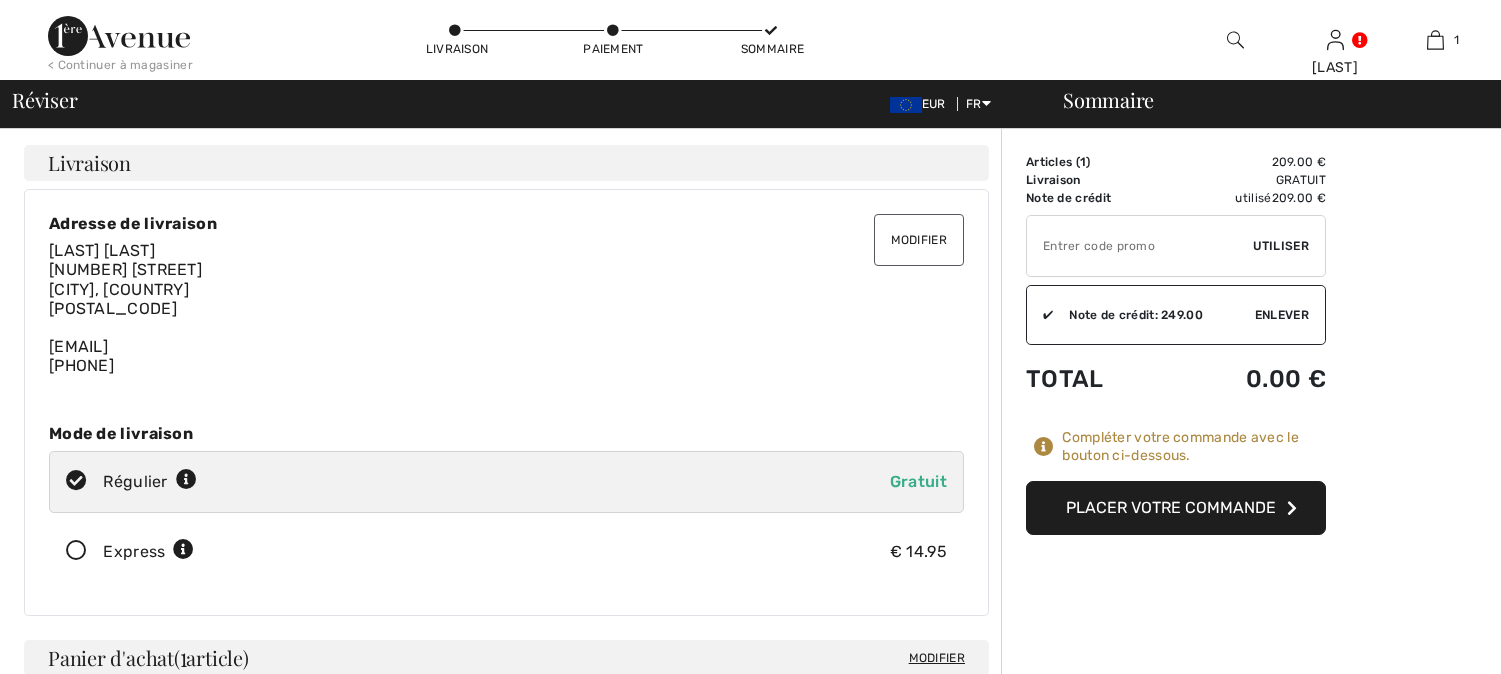 scroll, scrollTop: 0, scrollLeft: 0, axis: both 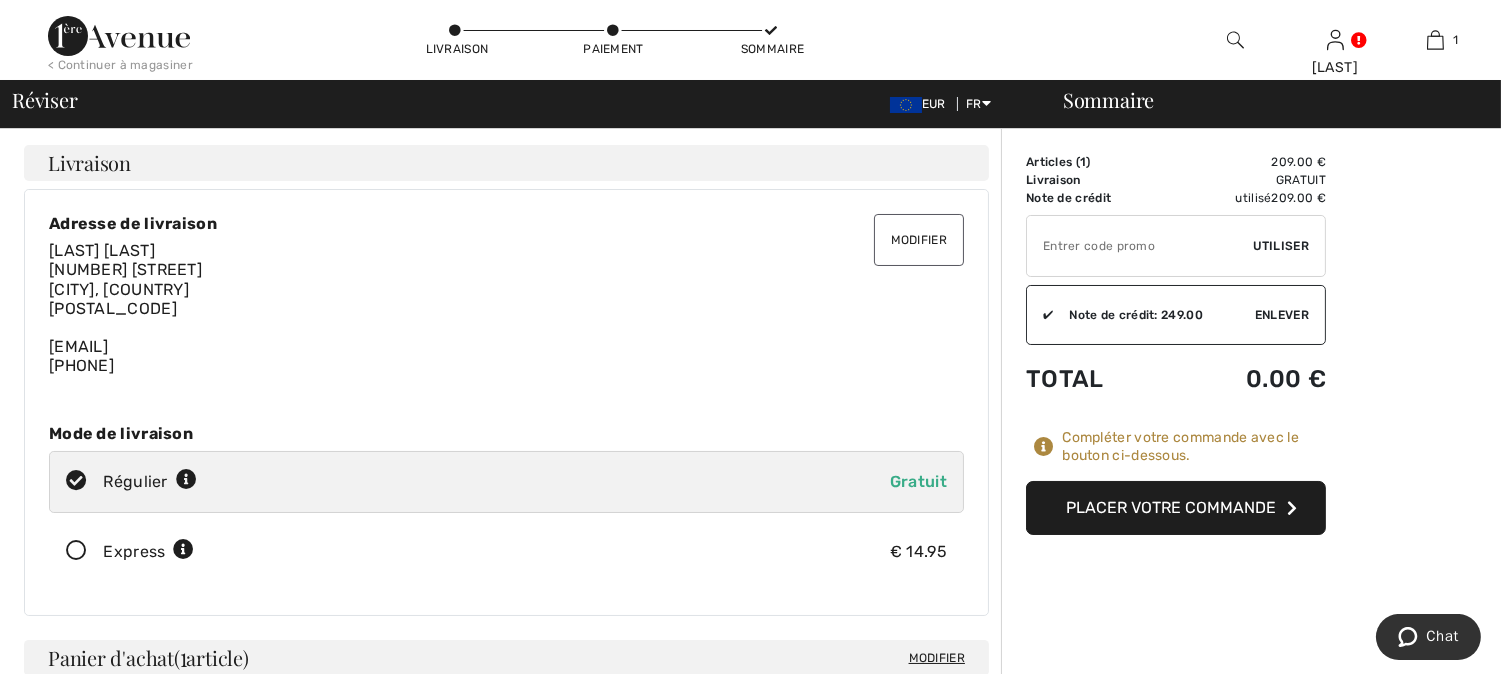 click on "Modifier" at bounding box center [919, 240] 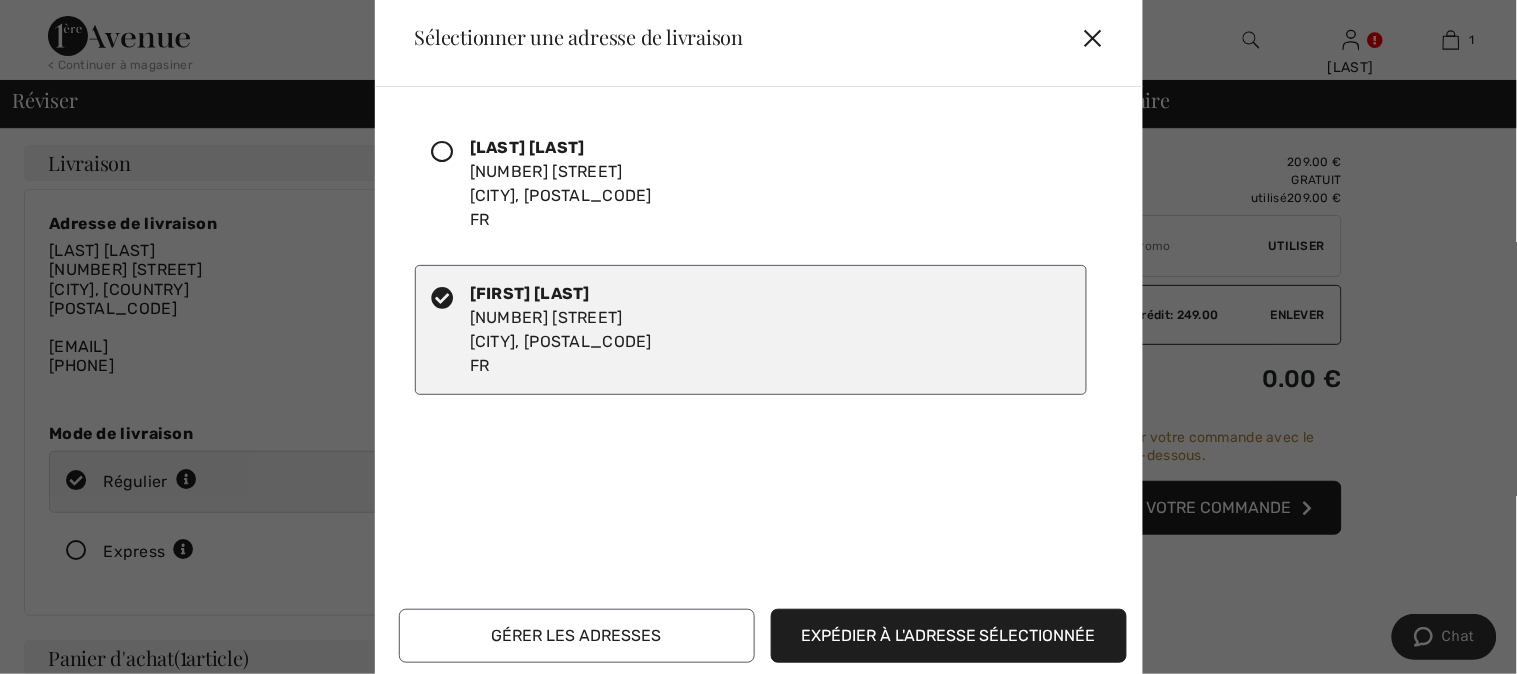 click at bounding box center [443, 152] 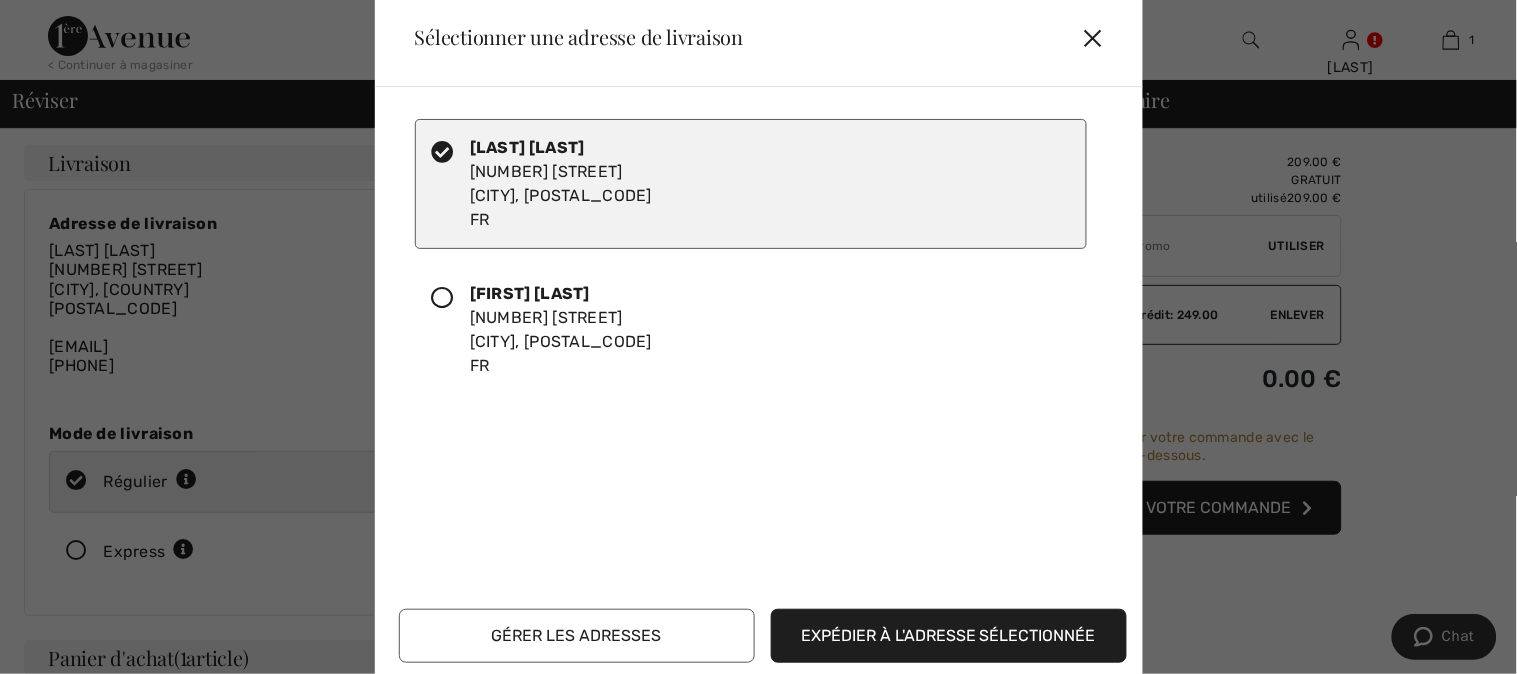 click at bounding box center [443, 298] 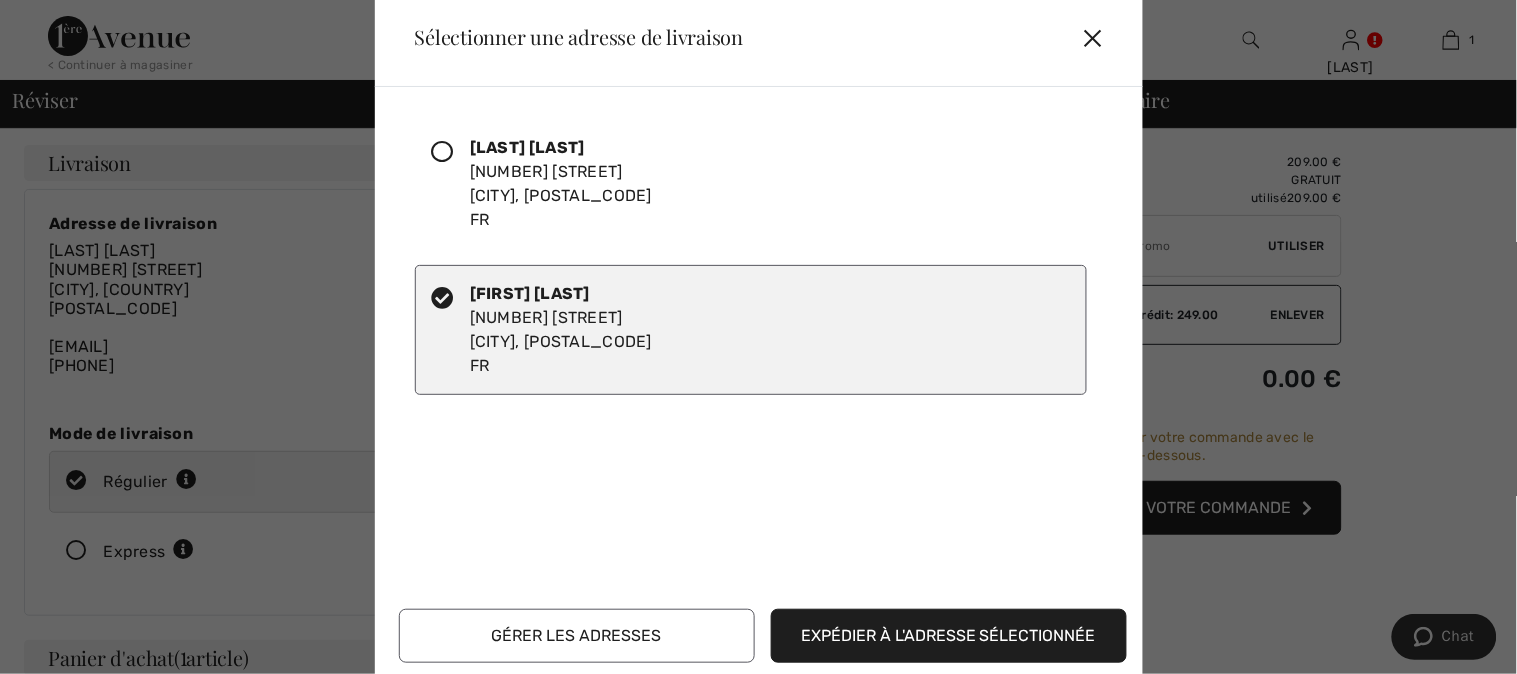 click on "Expédier à l'adresse sélectionnée" at bounding box center [949, 636] 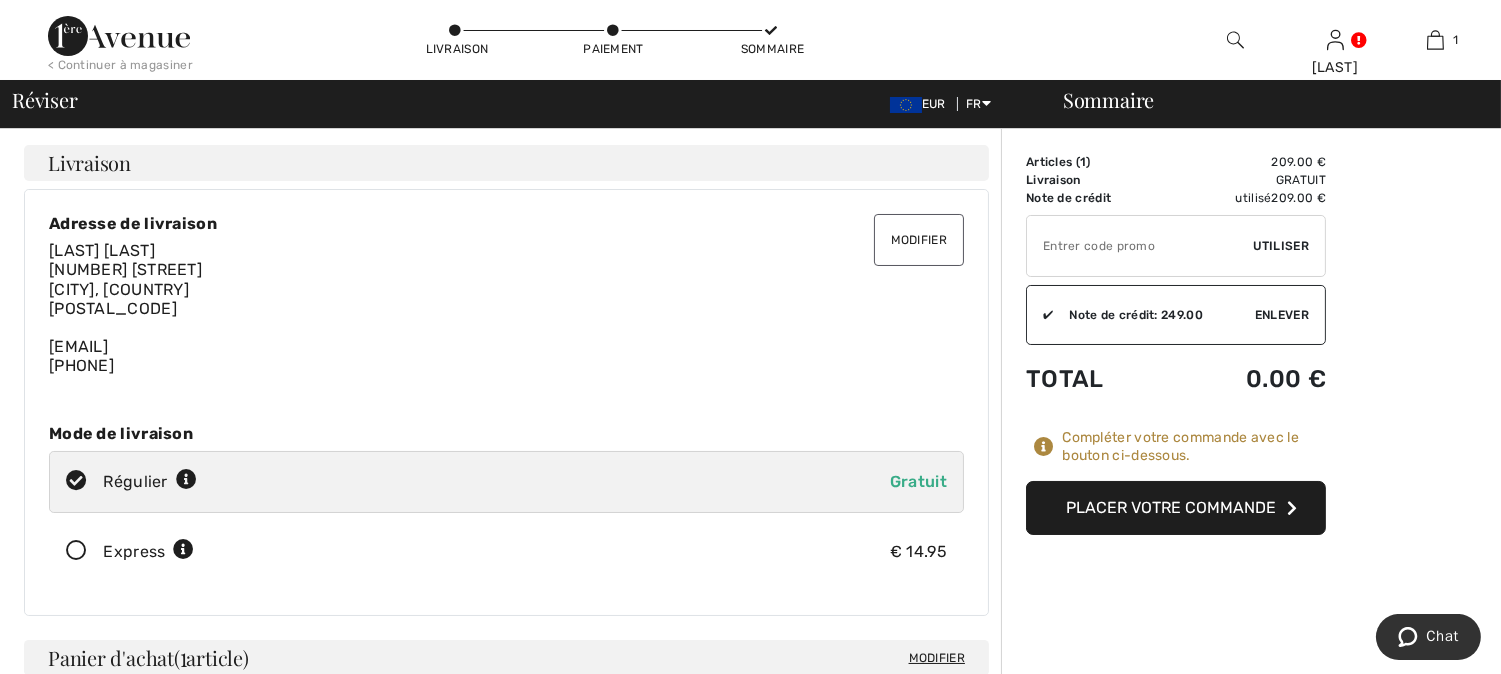 click on "Lescuyer Lescuyer
48 Bd Léon Jouhaux Clermont Ferrand, FR 63100
nicole.lescuyer48@gmail.com
0663207586" at bounding box center (506, 308) 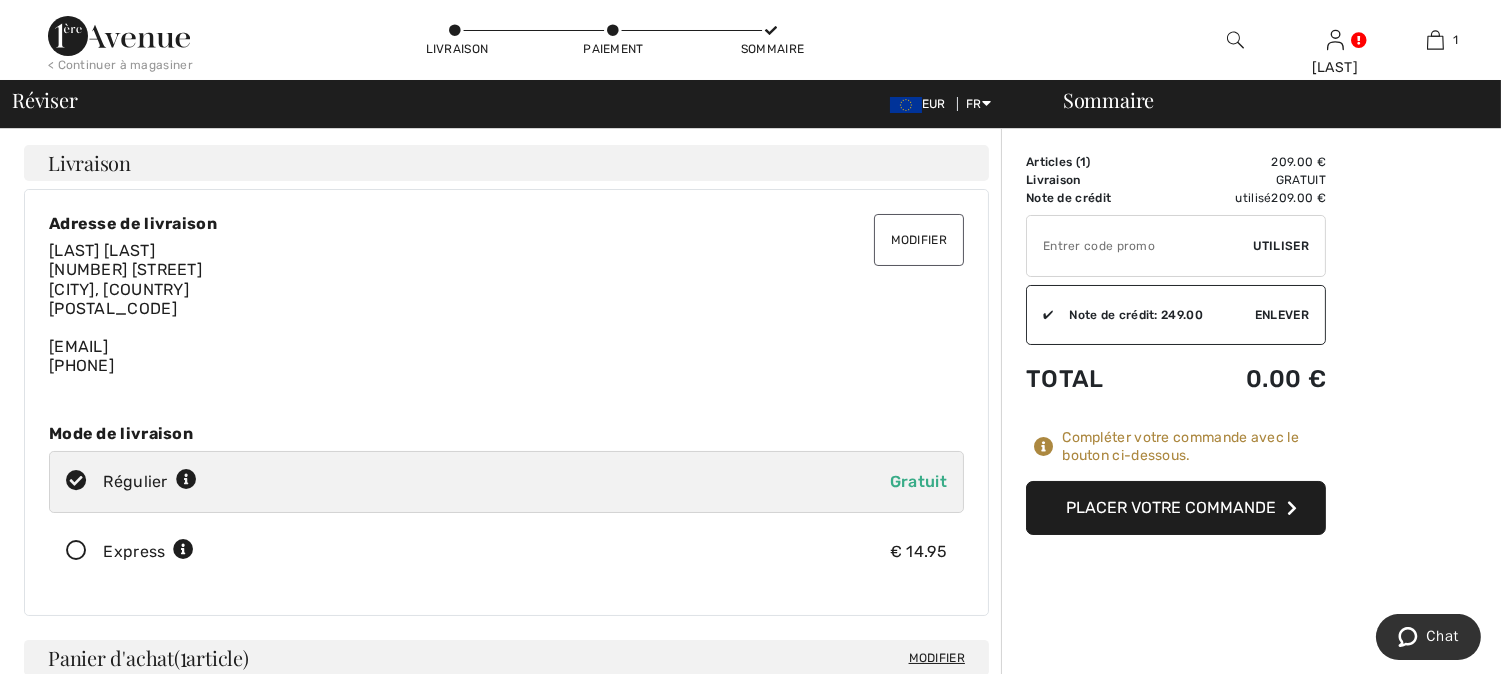 click on "Modifier" at bounding box center [919, 240] 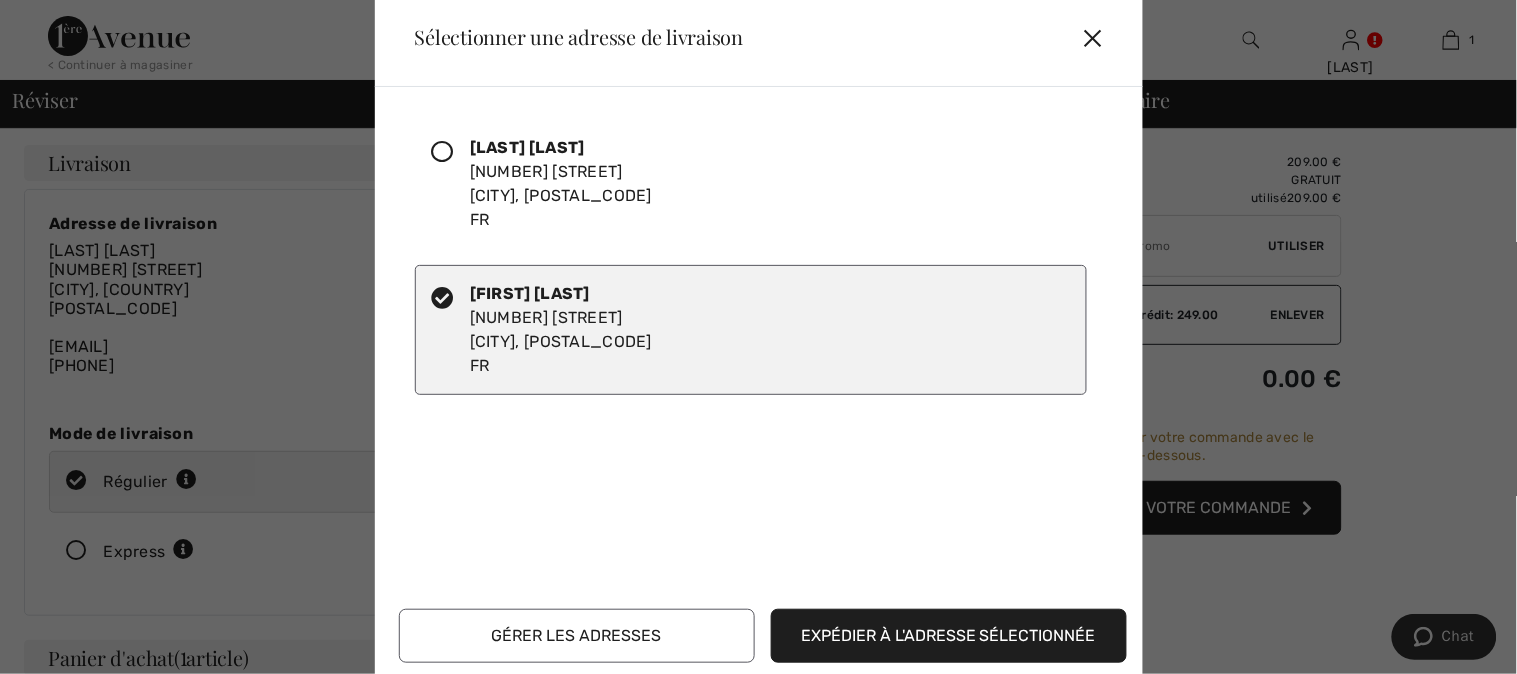click on "Gérer les adresses" at bounding box center (577, 636) 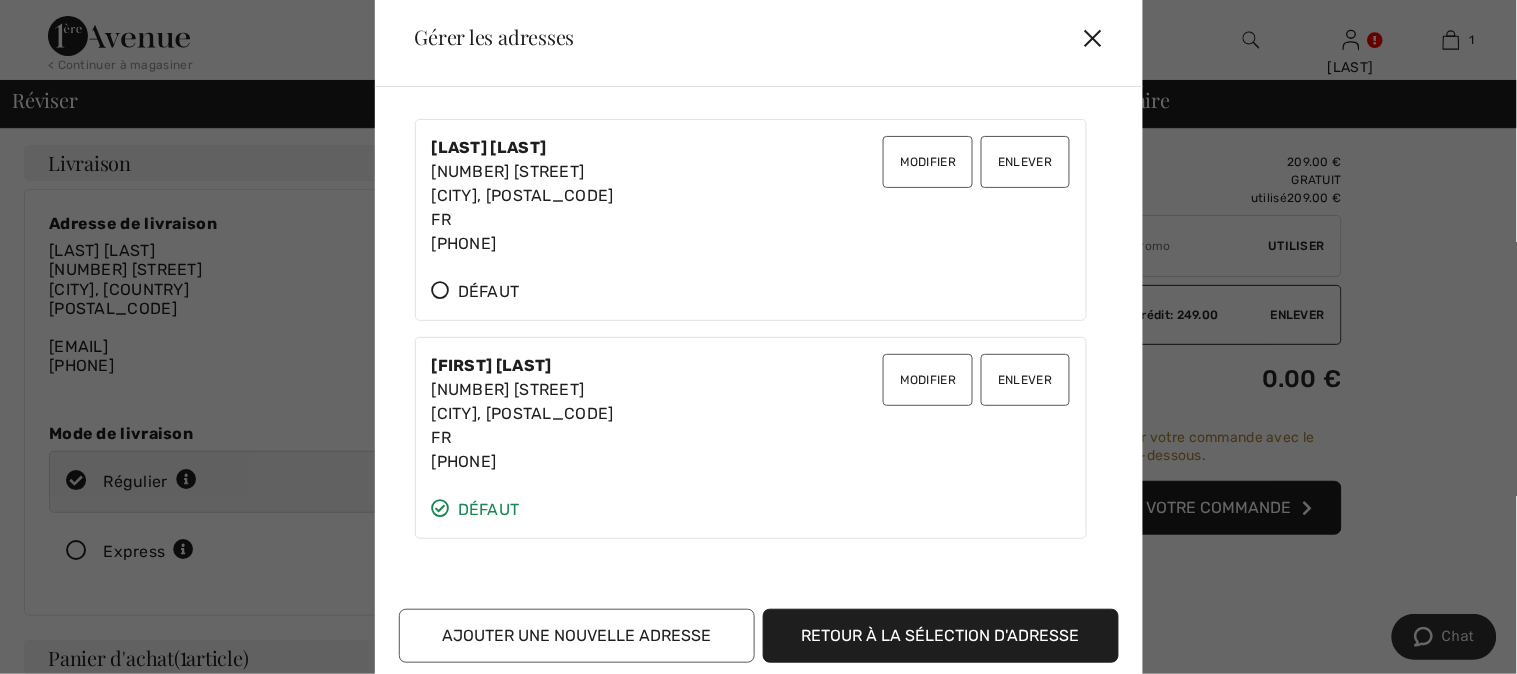 click on "Enlever" at bounding box center [1025, 162] 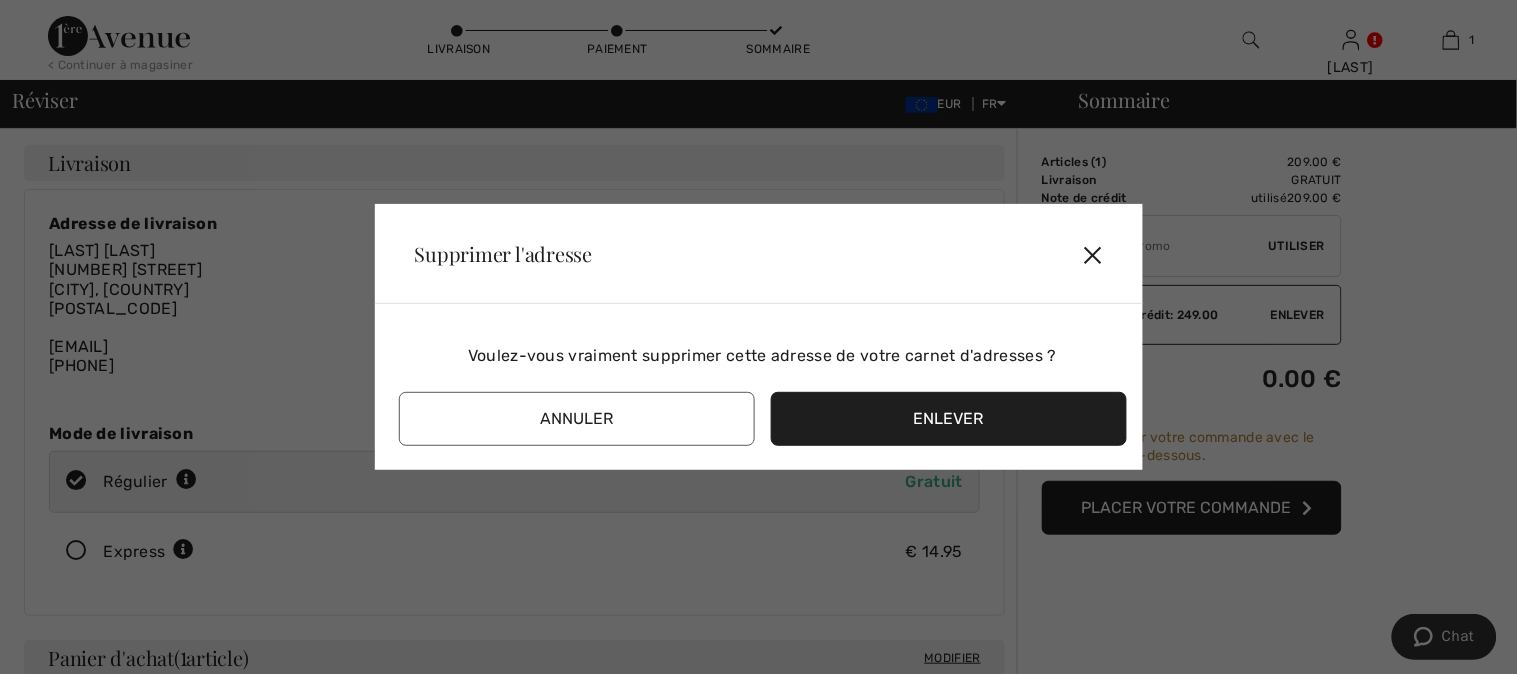 click on "Enlever" at bounding box center (949, 419) 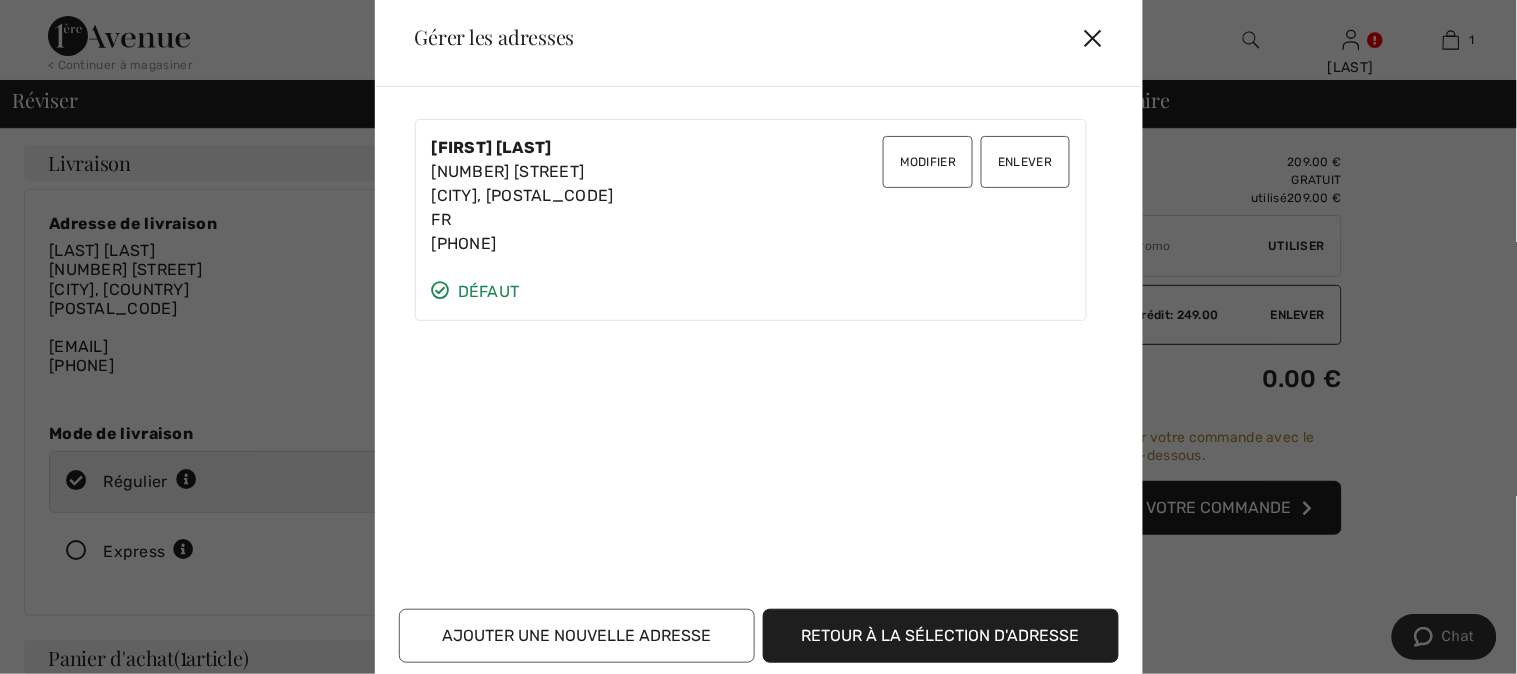 click on "Retour à la sélection d'adresse" at bounding box center [941, 636] 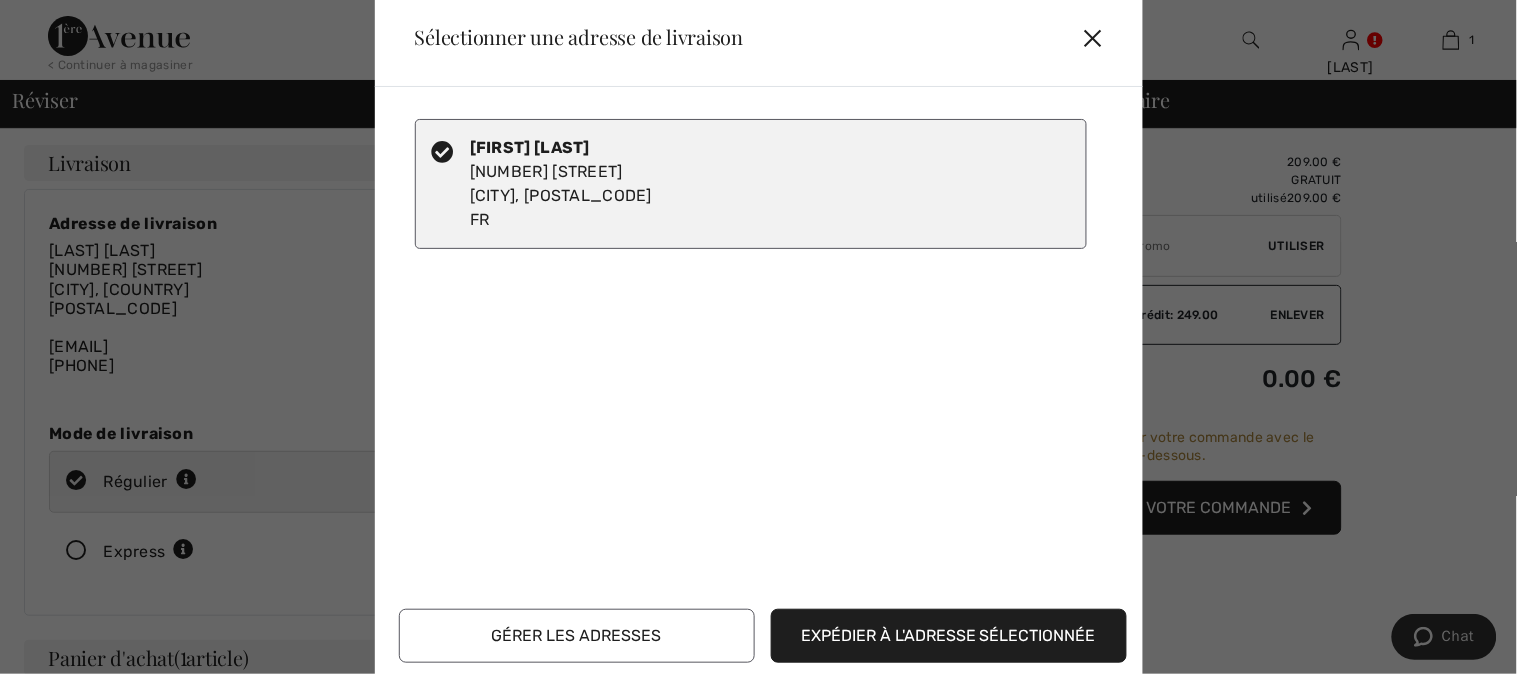 click on "Expédier à l'adresse sélectionnée" at bounding box center [949, 636] 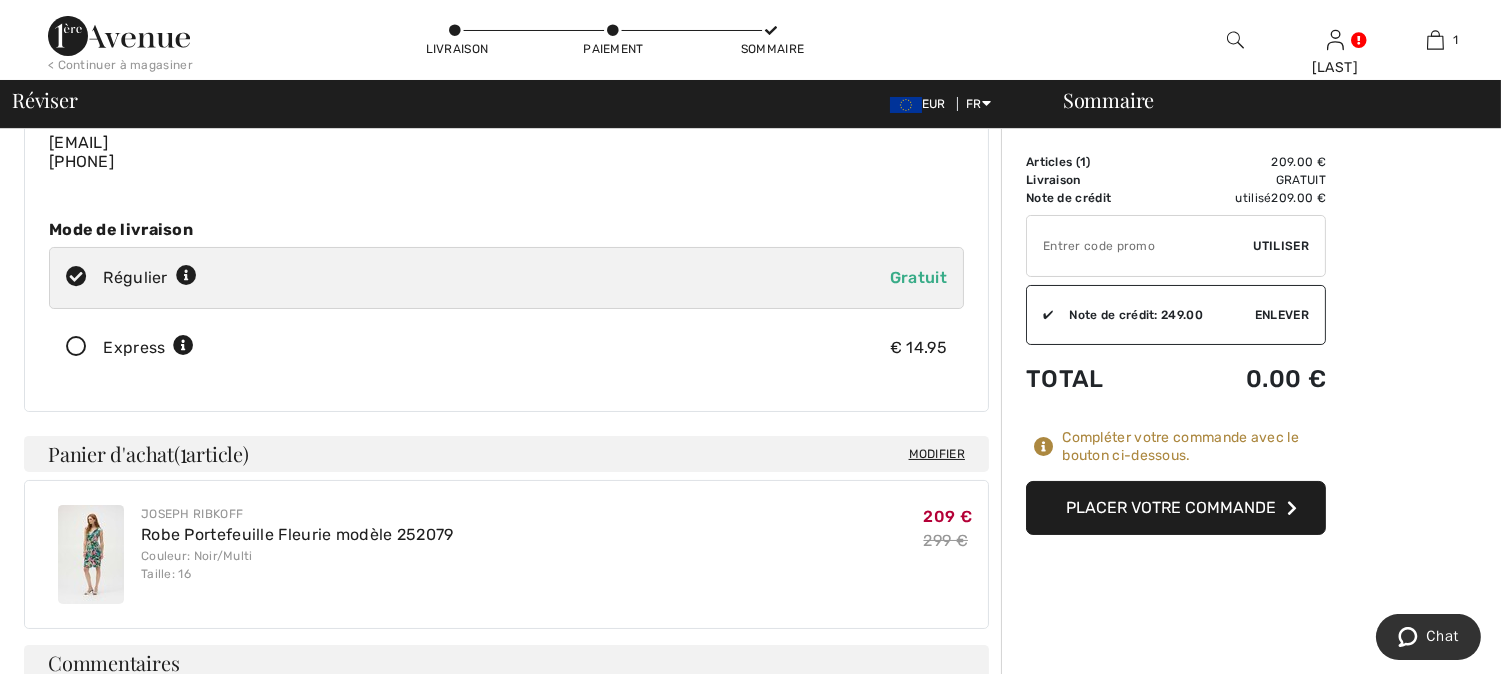scroll, scrollTop: 103, scrollLeft: 0, axis: vertical 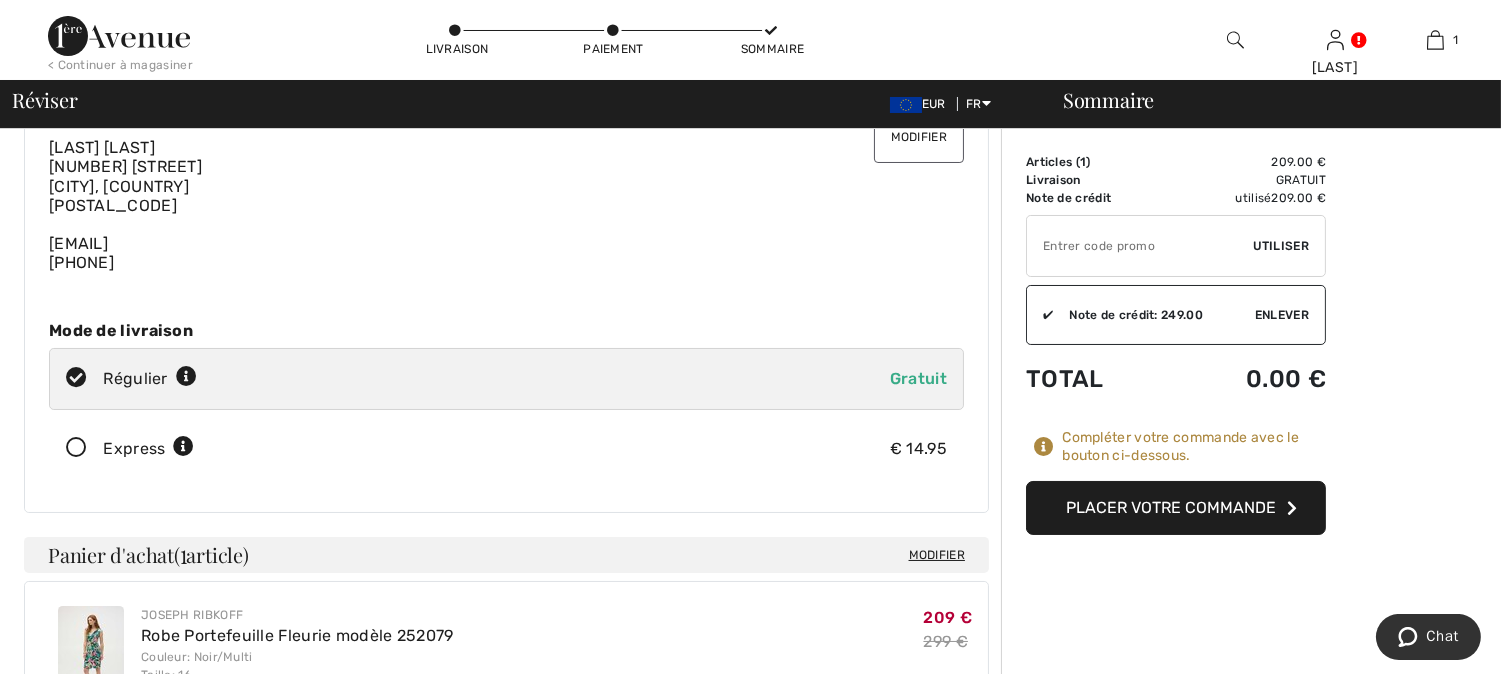 click on "Placer votre commande" at bounding box center (1176, 508) 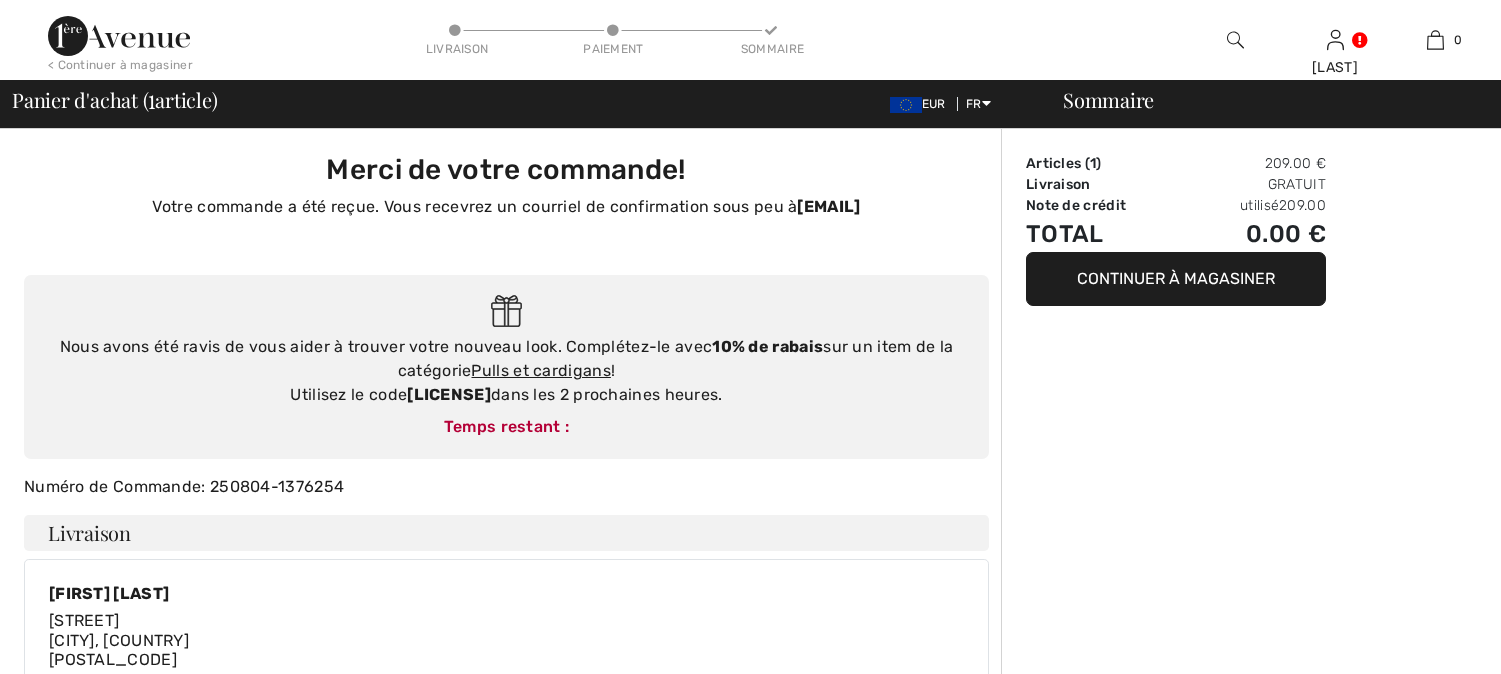 scroll, scrollTop: 0, scrollLeft: 0, axis: both 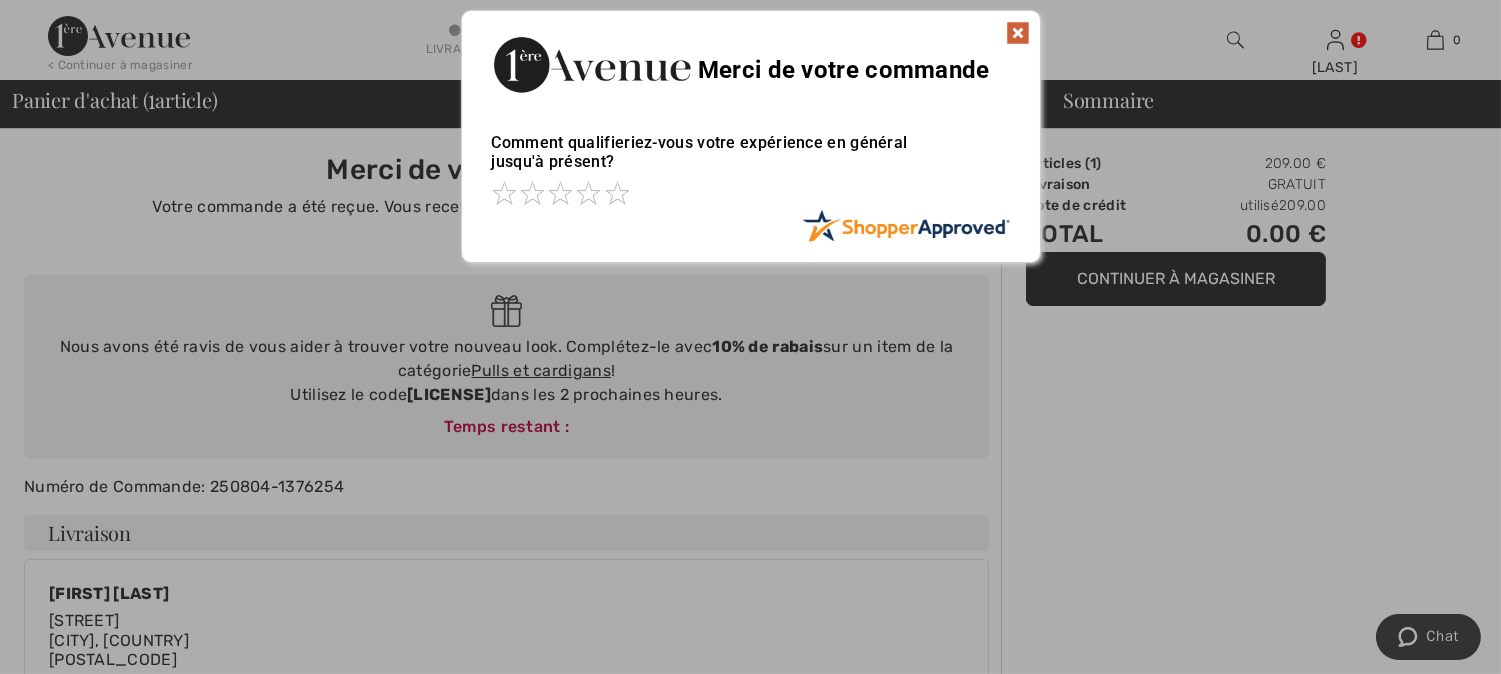 click at bounding box center (1018, 33) 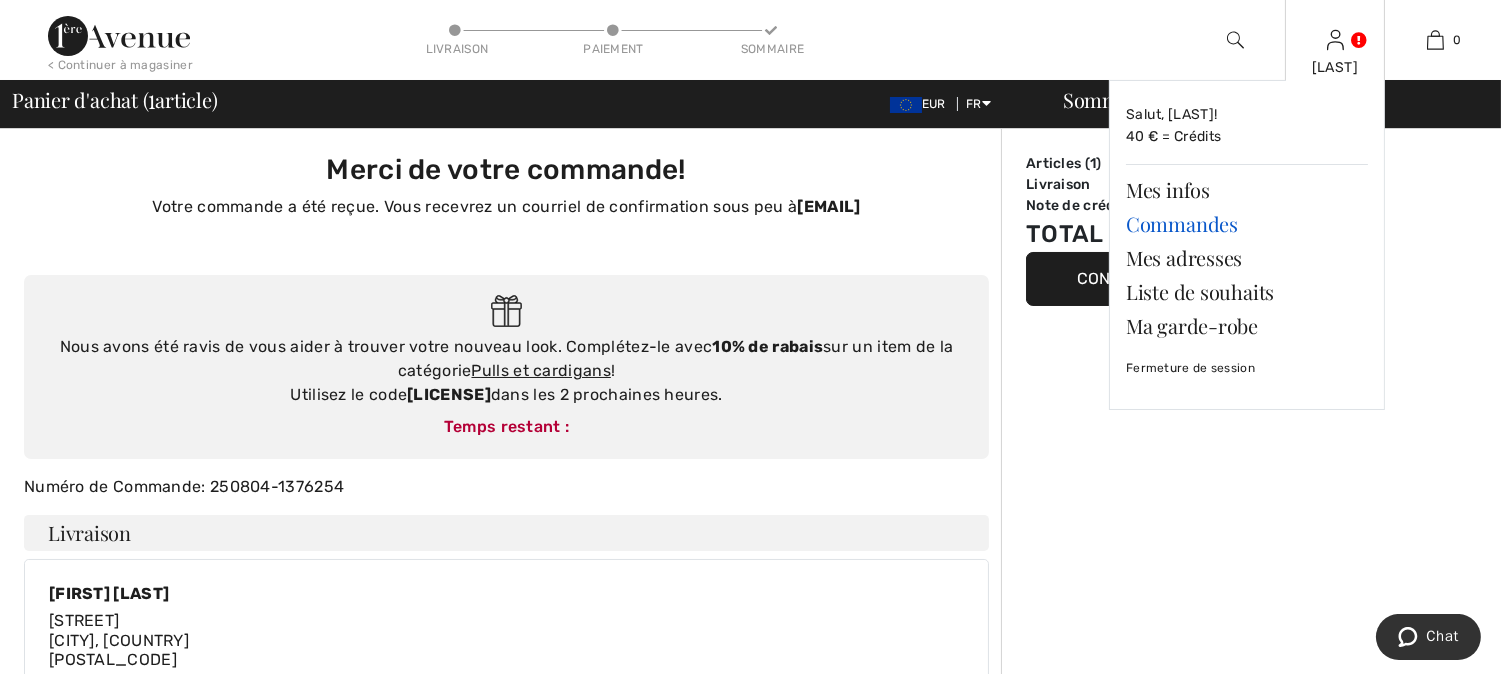 click on "Commandes" at bounding box center [1247, 224] 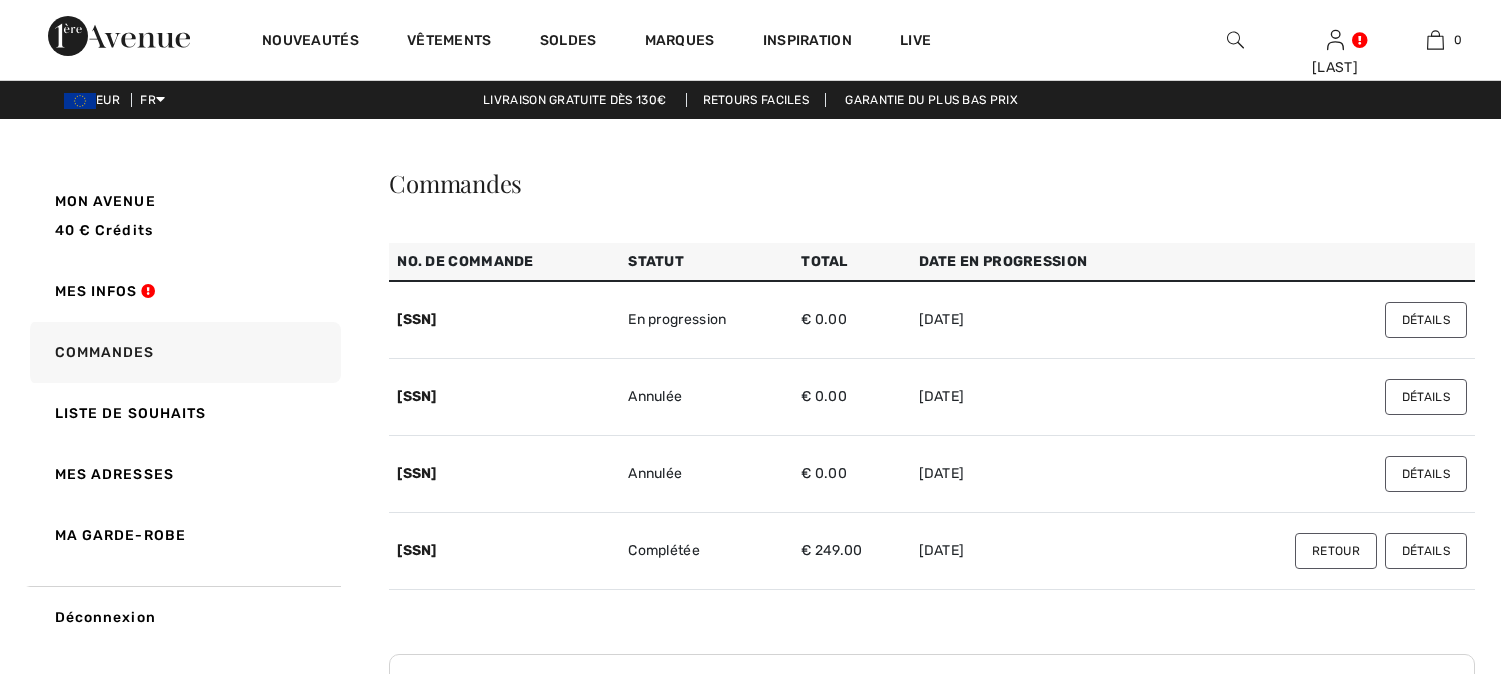 scroll, scrollTop: 0, scrollLeft: 0, axis: both 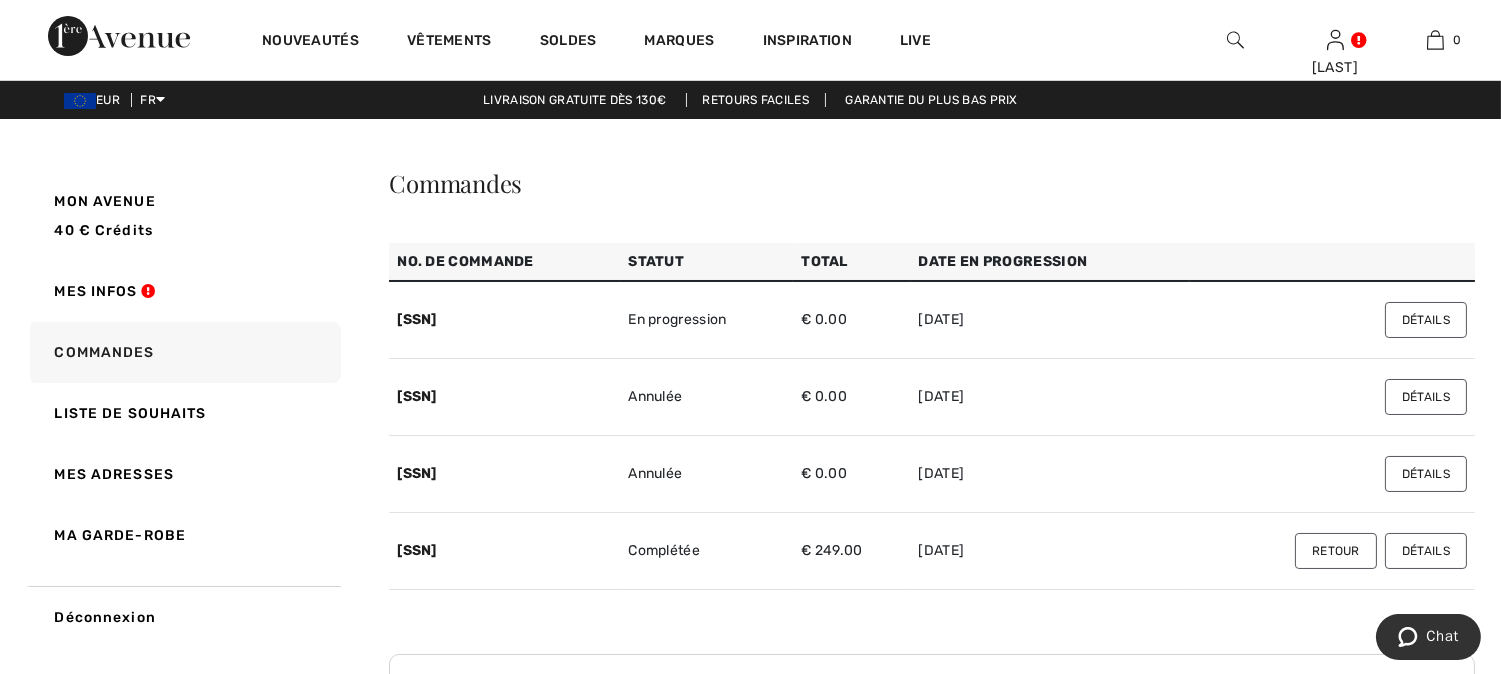 click on "Détails" at bounding box center (1426, 320) 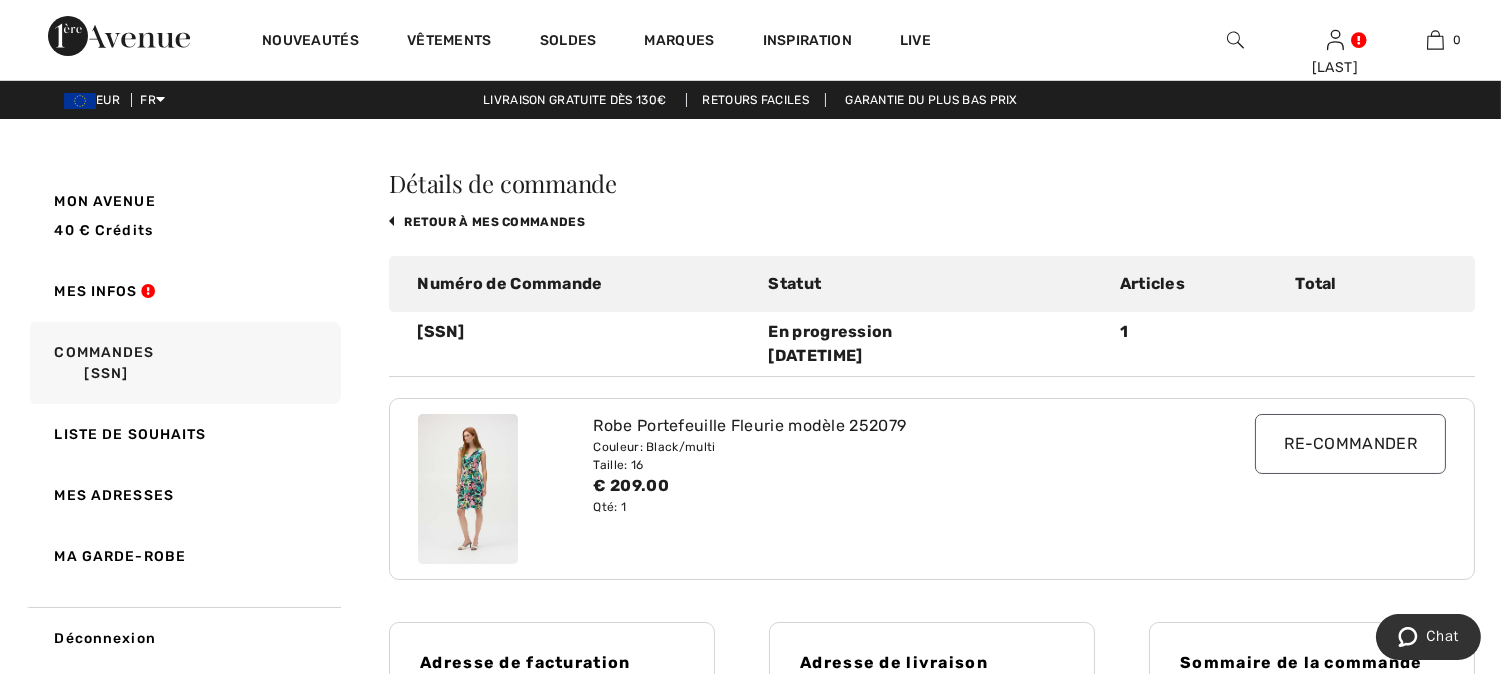 click at bounding box center [1371, 344] 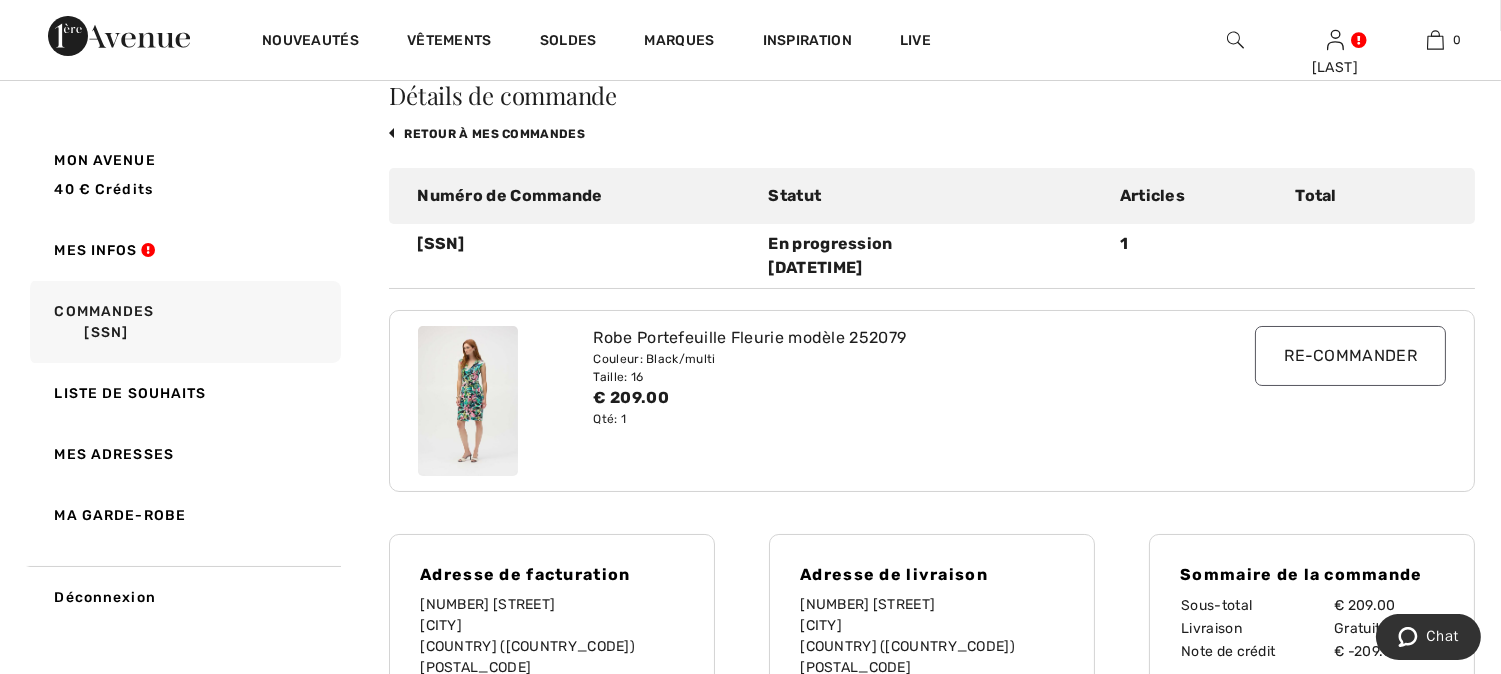 scroll, scrollTop: 0, scrollLeft: 0, axis: both 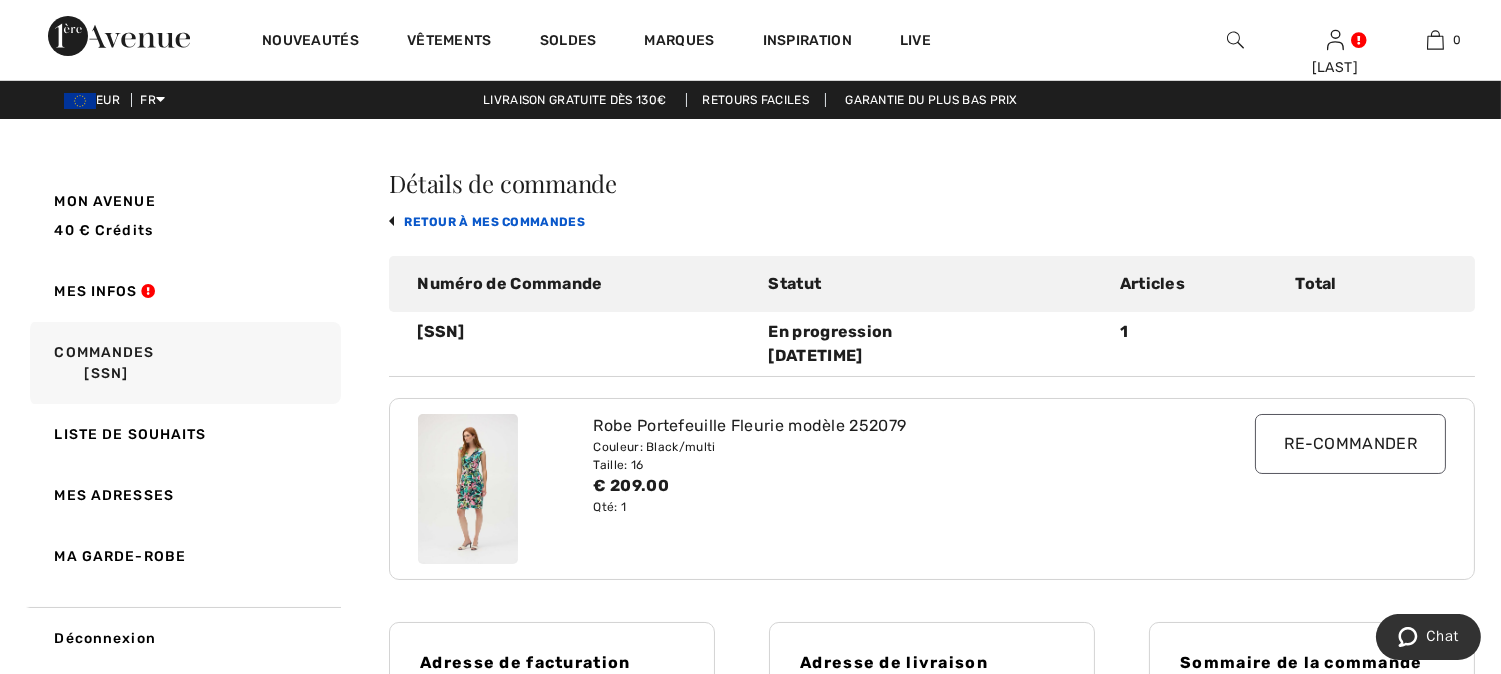 click on "retour à mes commandes" at bounding box center [487, 222] 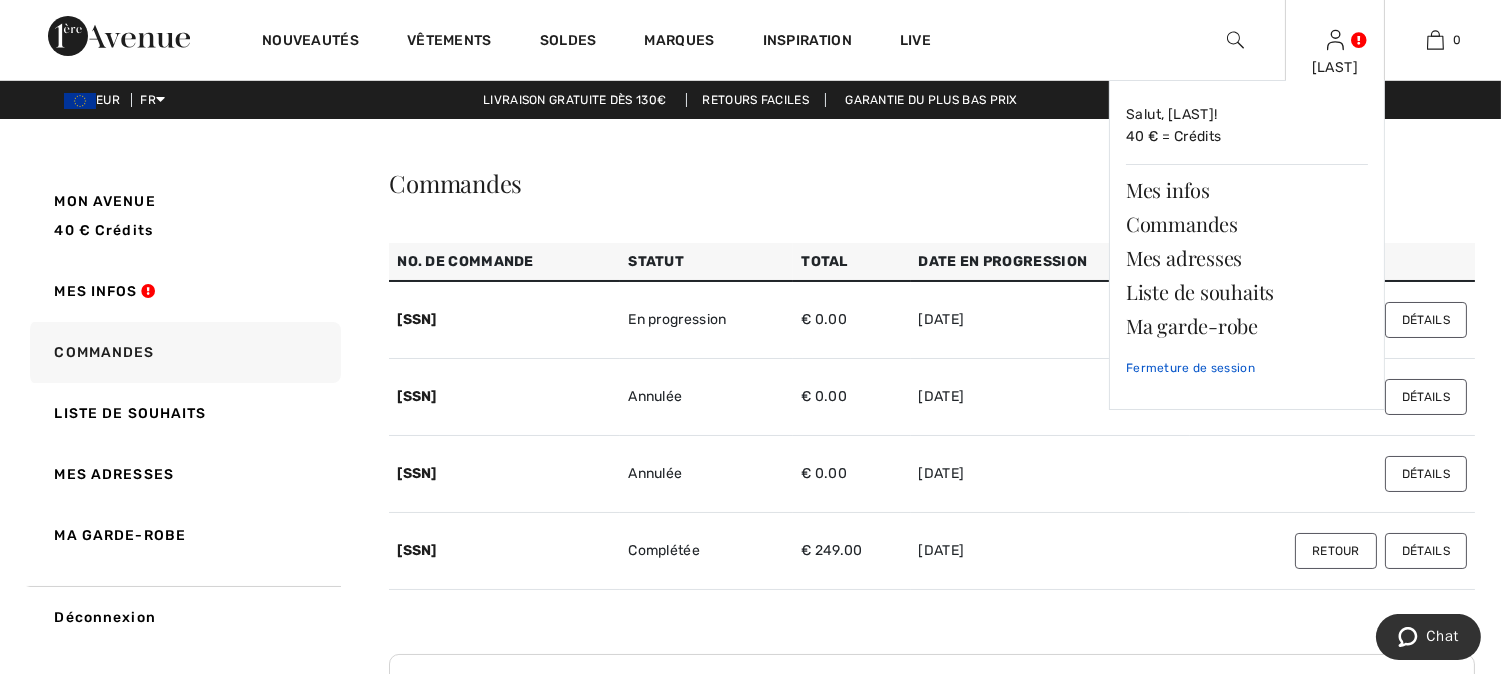 click on "Fermeture de session" at bounding box center (1247, 368) 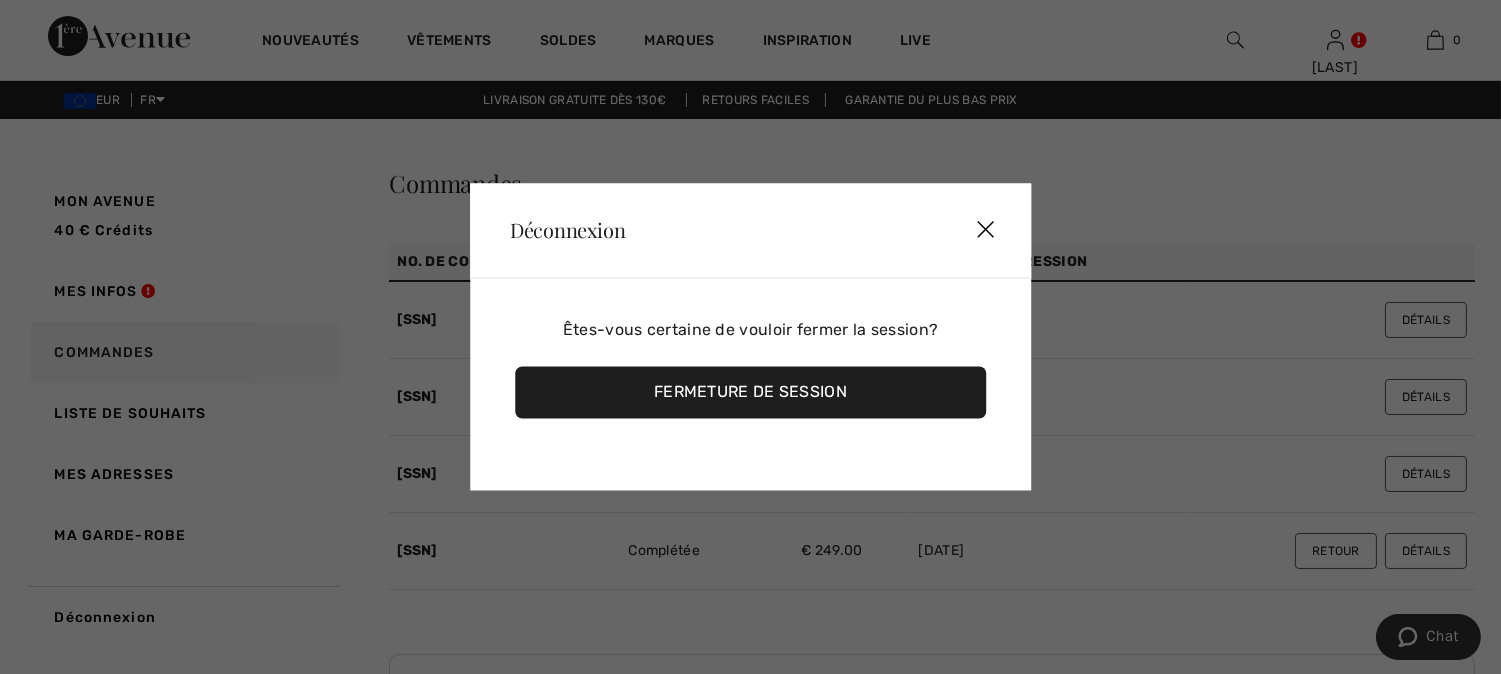 click on "Fermeture de session" at bounding box center (750, 393) 